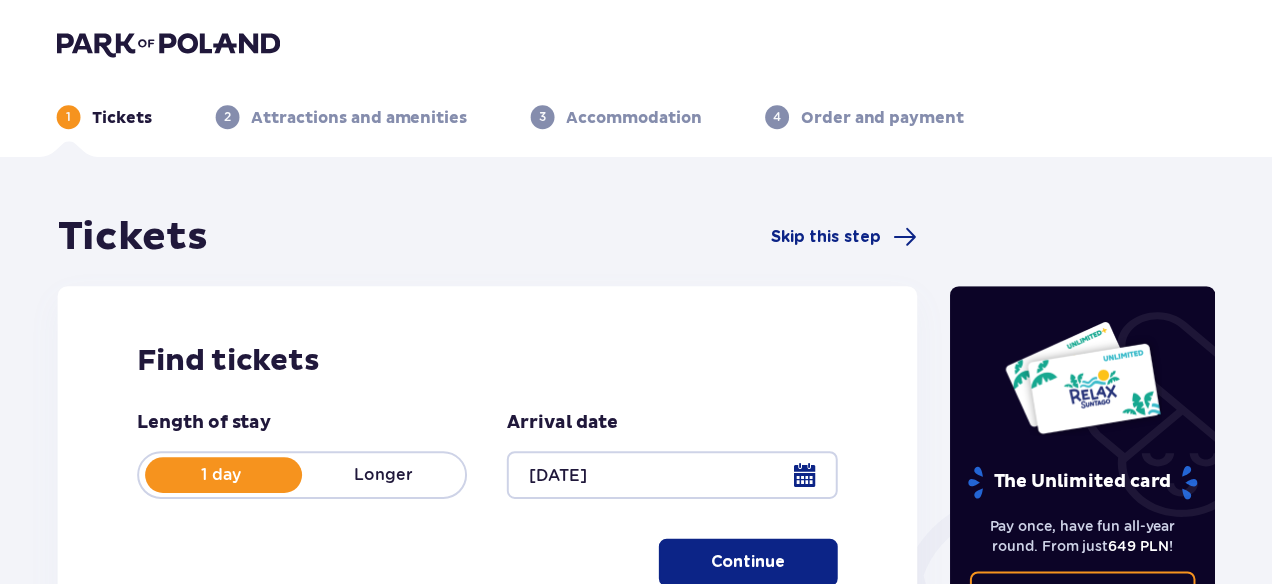 scroll, scrollTop: 0, scrollLeft: 0, axis: both 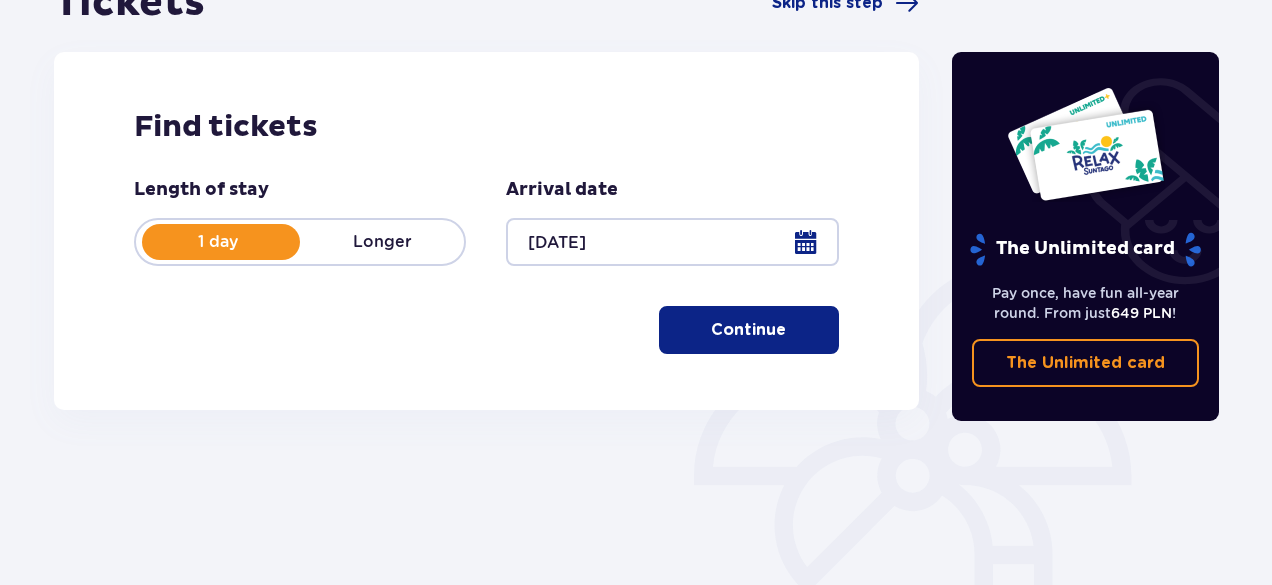 click on "Continue" at bounding box center [749, 330] 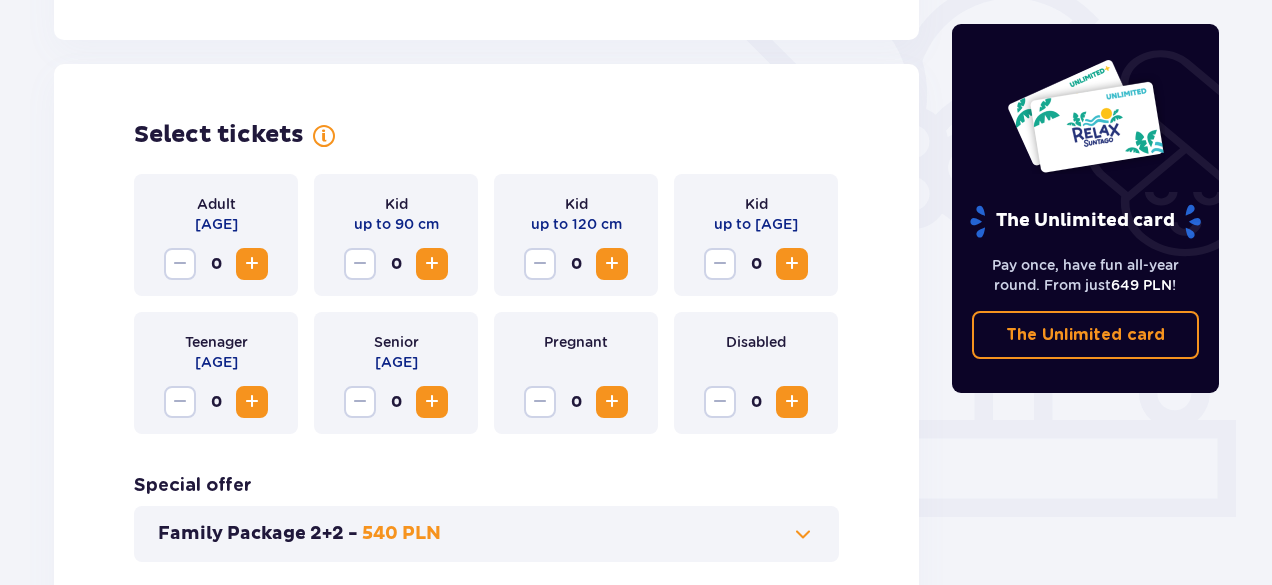 scroll, scrollTop: 556, scrollLeft: 0, axis: vertical 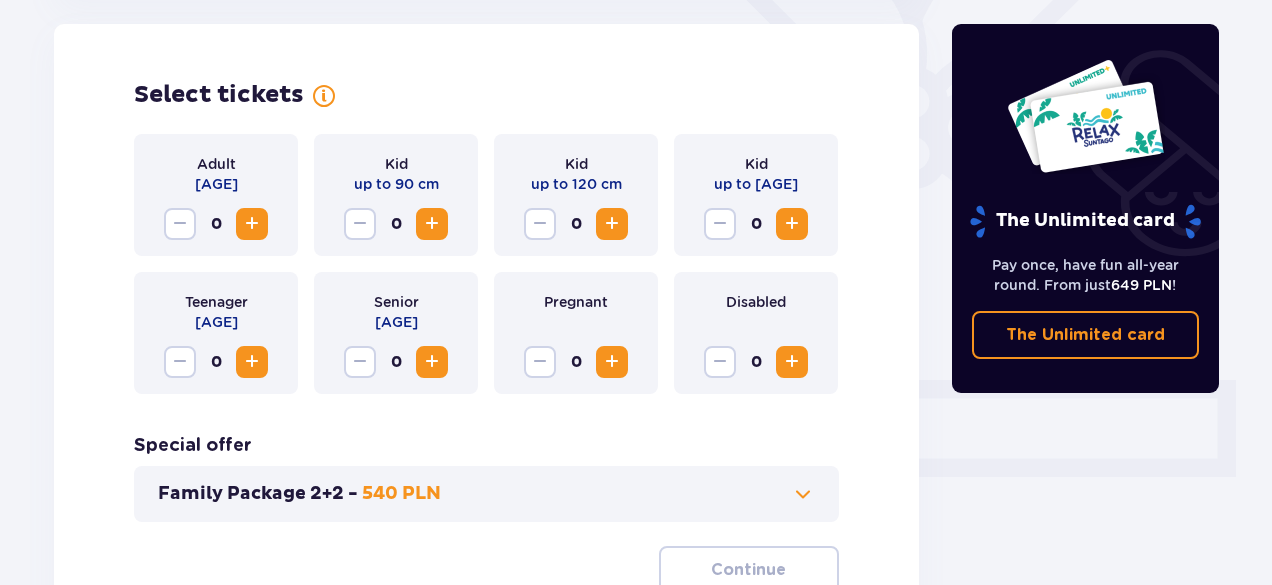 click at bounding box center (252, 224) 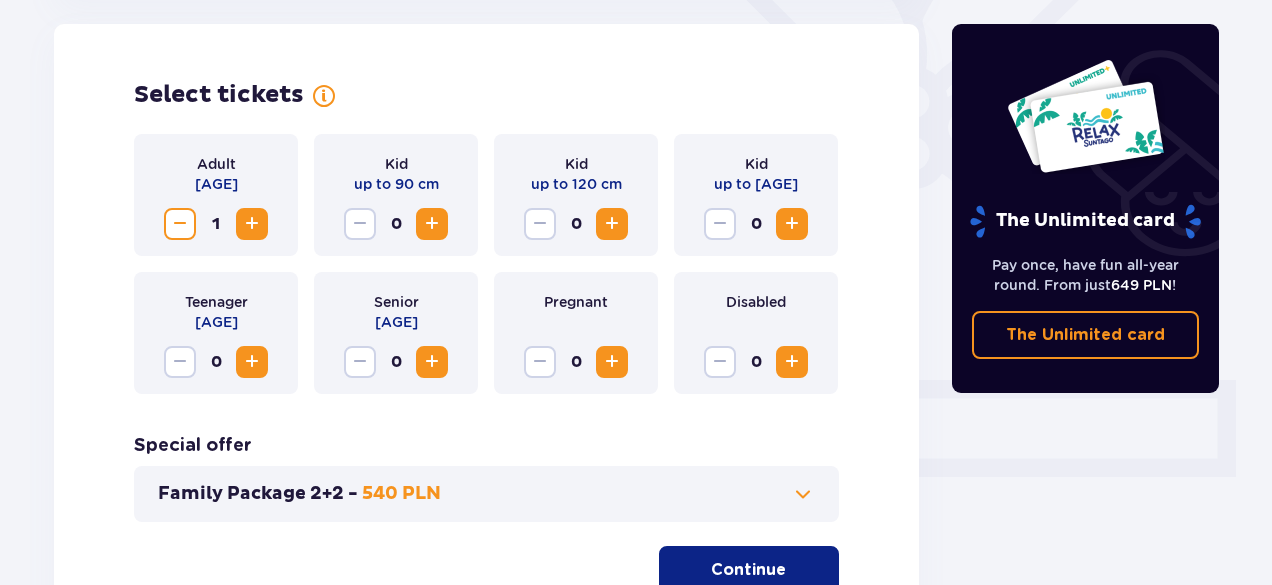 click at bounding box center [252, 224] 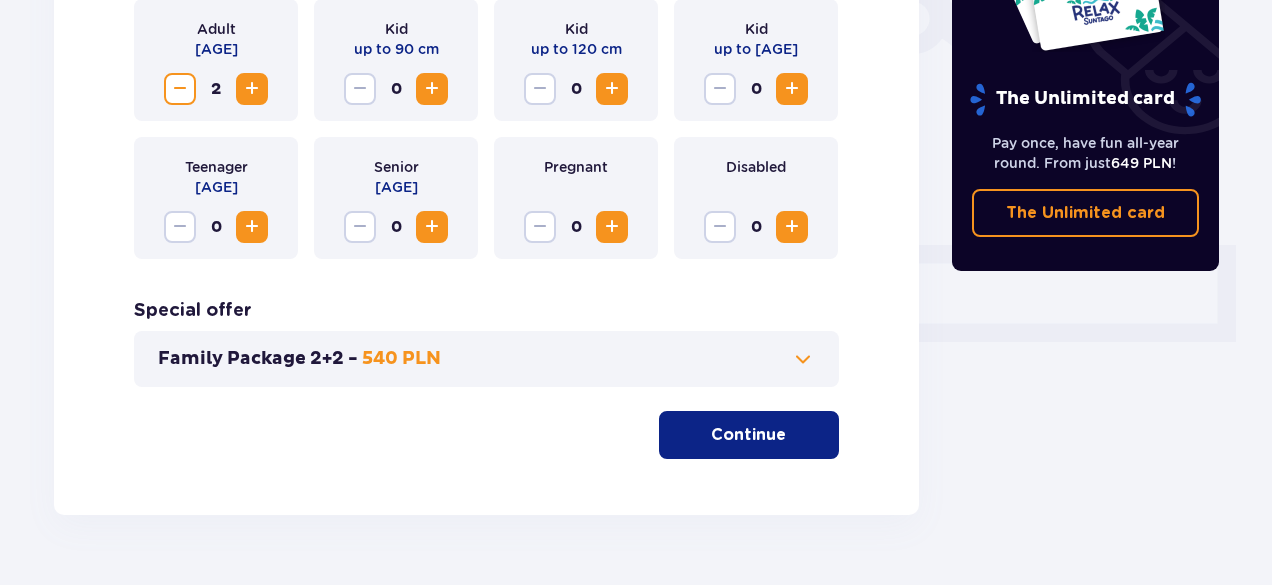 scroll, scrollTop: 692, scrollLeft: 0, axis: vertical 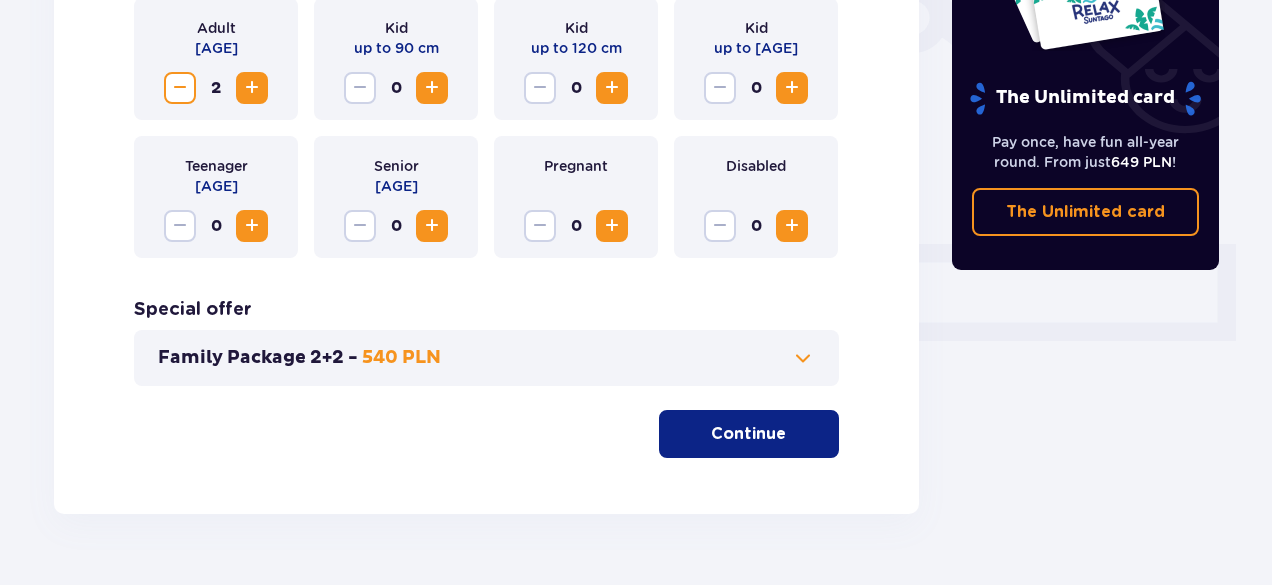 click at bounding box center (803, 358) 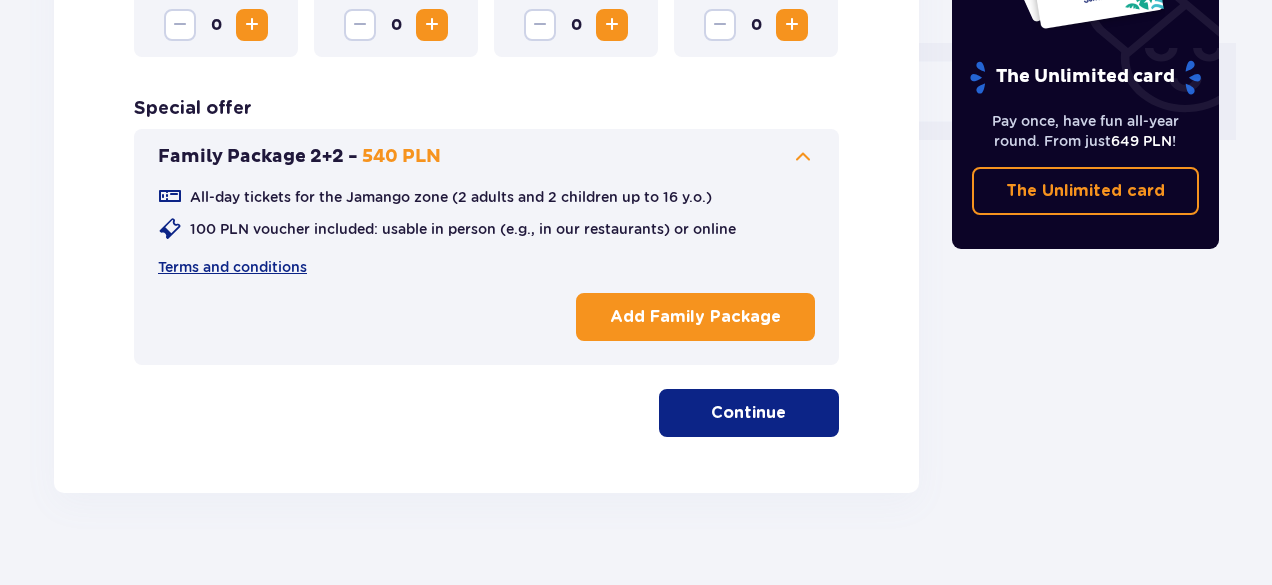 scroll, scrollTop: 920, scrollLeft: 0, axis: vertical 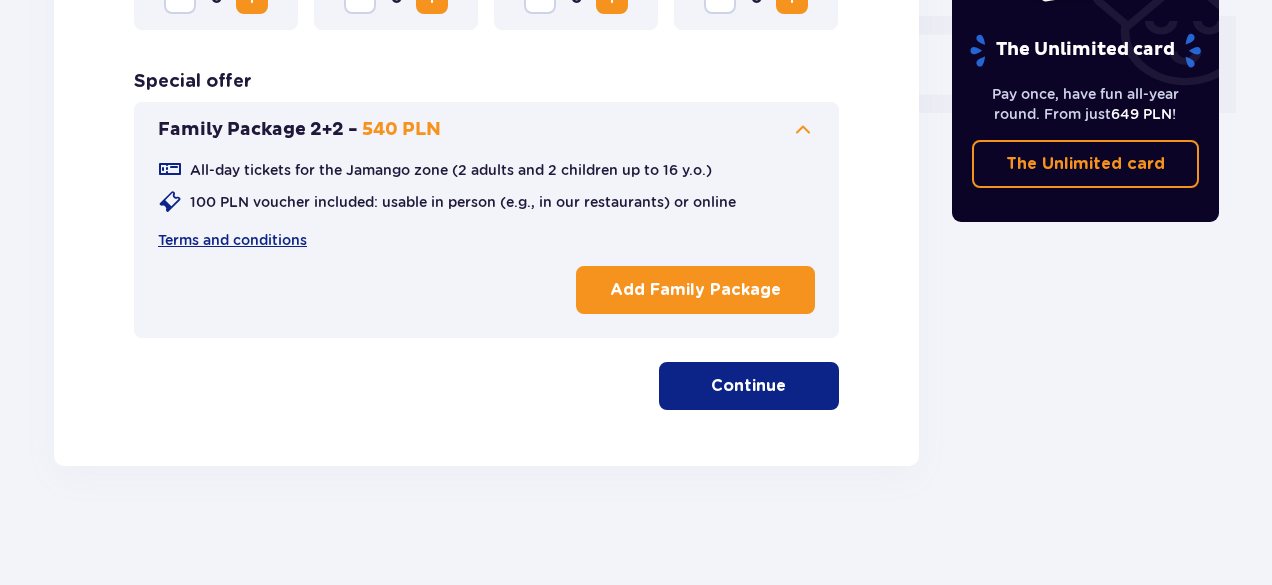 click on "Continue" at bounding box center (749, 386) 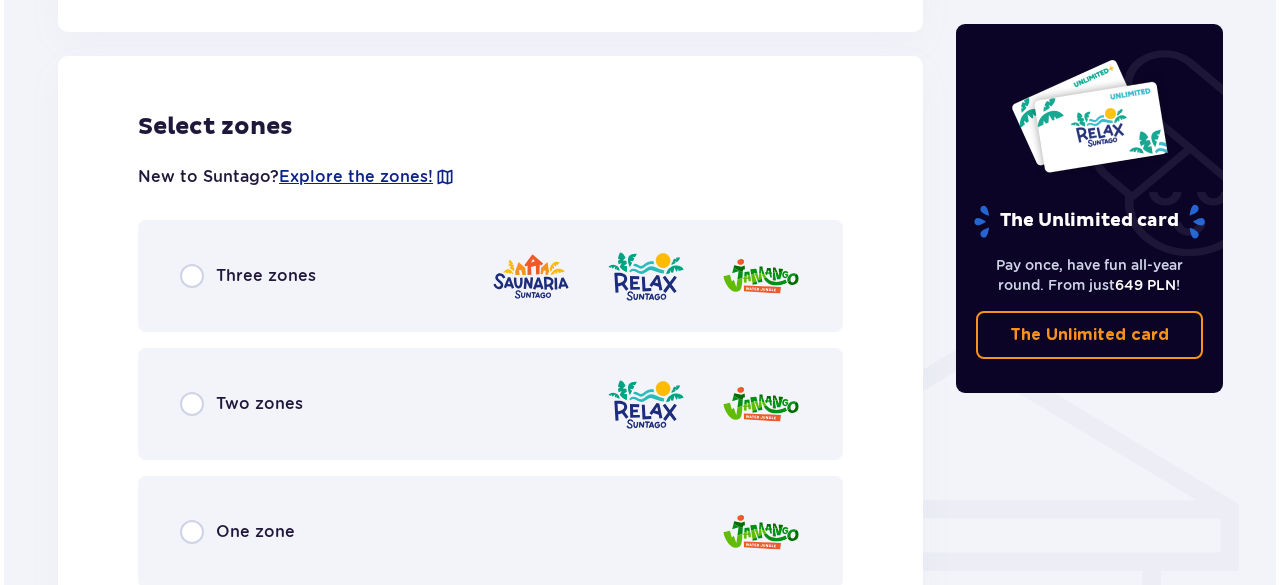 scroll, scrollTop: 1282, scrollLeft: 0, axis: vertical 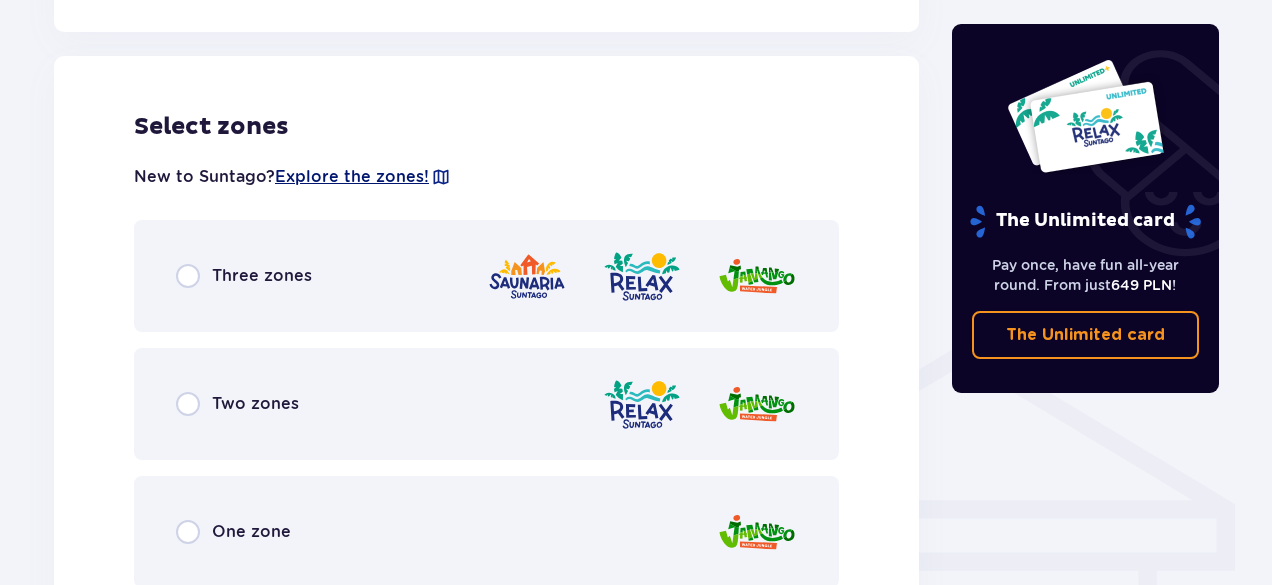click on "Explore the zones!" at bounding box center (352, 177) 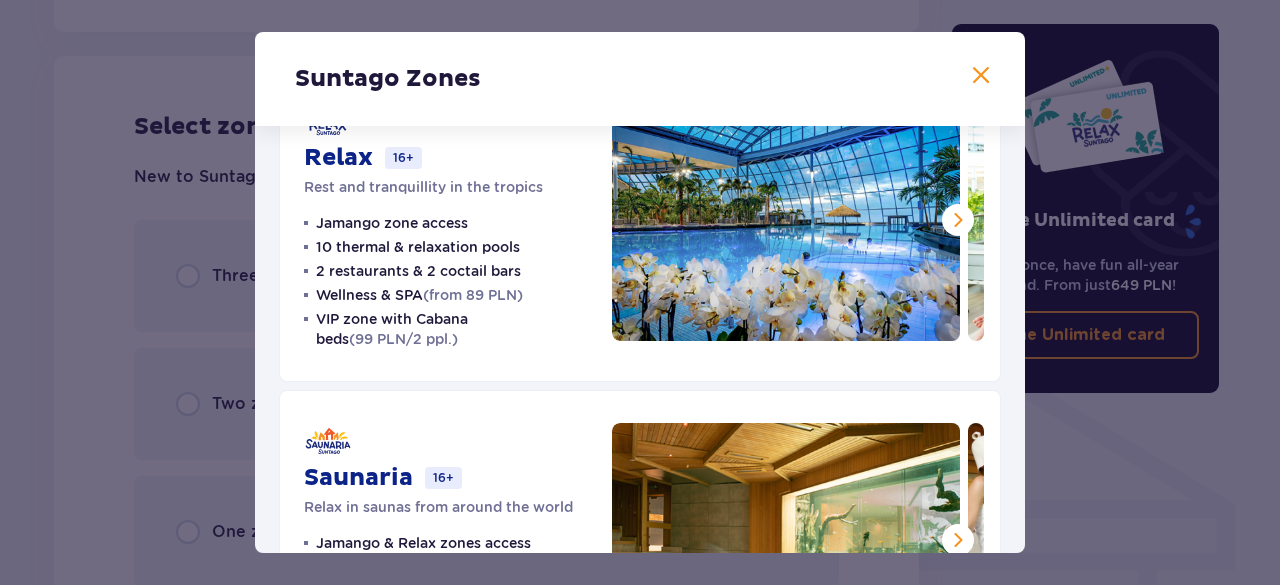 scroll, scrollTop: 562, scrollLeft: 0, axis: vertical 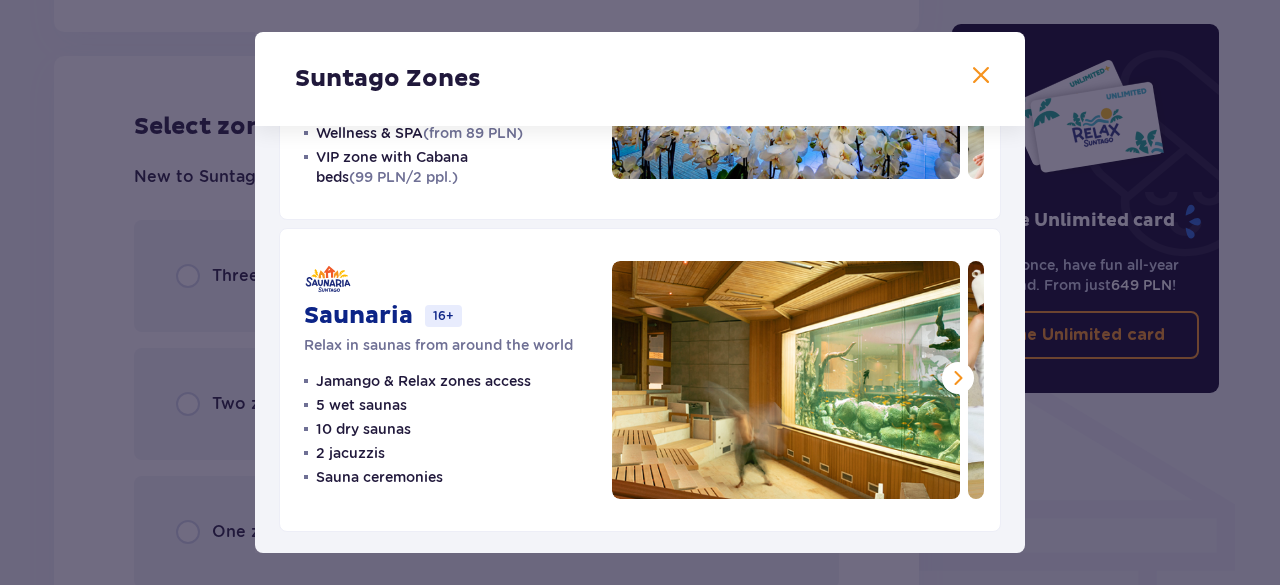 click on "Suntago Zones Jamango Water fun for the whole family 35 slides 7 pools 5 restaurants Artifical wave surfing  (40 PLN/h) Crocodile Island  (1200m² additional space for kids) Relax 16+ Rest and tranquillity in the tropics Jamango zone access 10 thermal & relaxation pools 2 restaurants & 2 coctail bars Wellness & SPA  (from 89 PLN) VIP zone with Cabana beds  (99 PLN/2 ppl.) Saunaria 16+ Relax in saunas from around the world Jamango & Relax zones access 5 wet saunas 10 dry saunas 2 jacuzzis Sauna ceremonies" at bounding box center (640, 292) 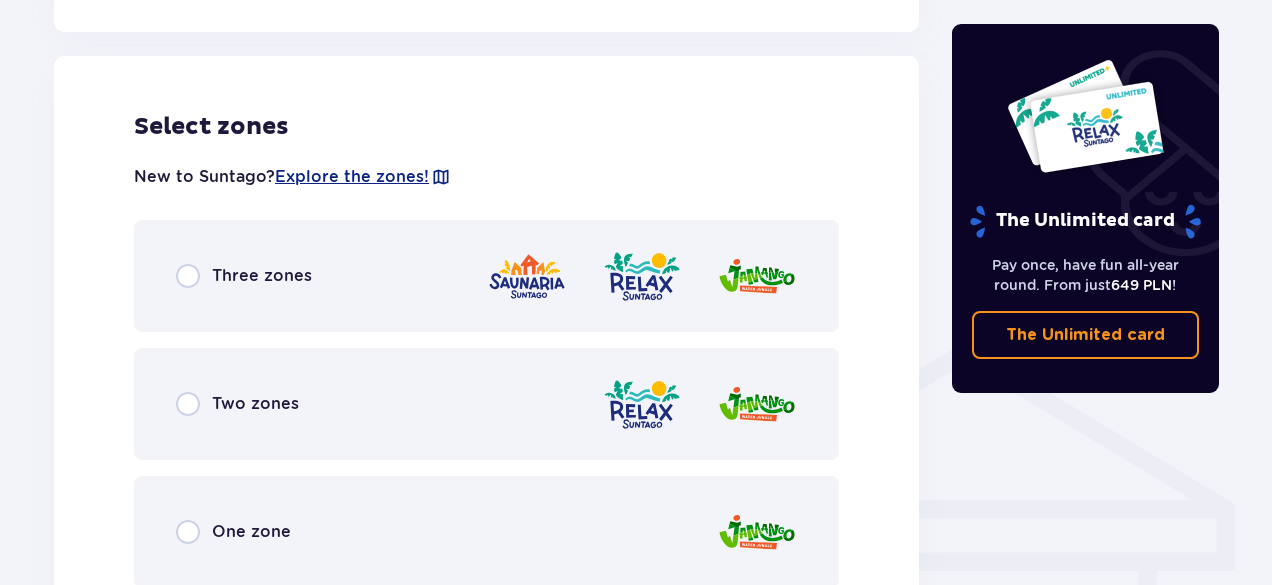 click on "Three zones" at bounding box center [262, 276] 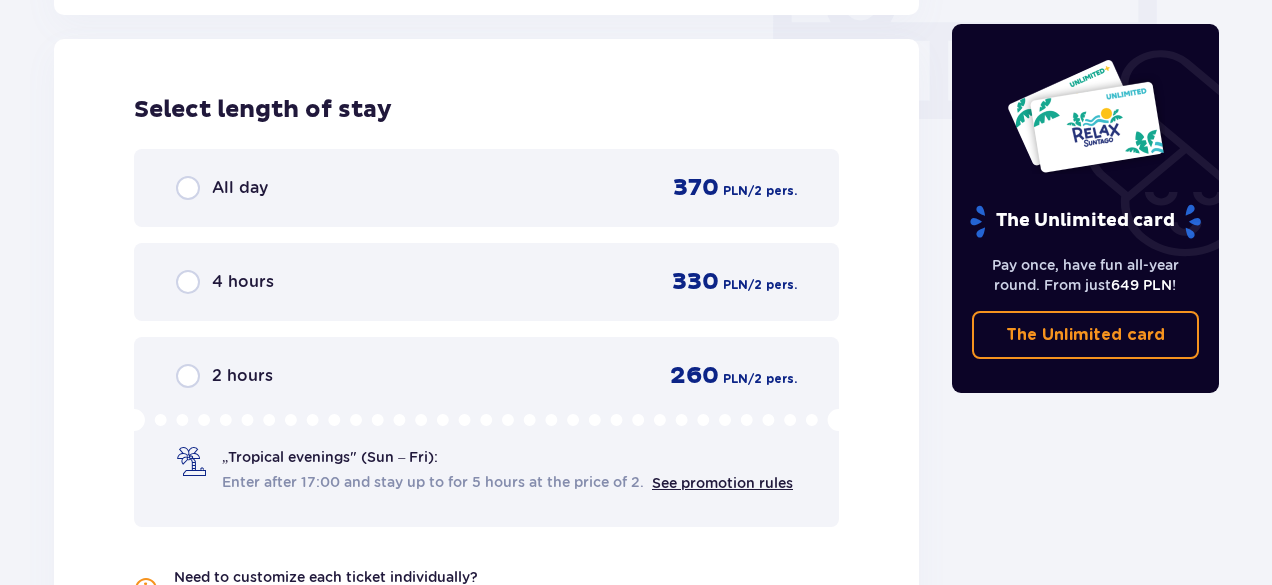 scroll, scrollTop: 1985, scrollLeft: 0, axis: vertical 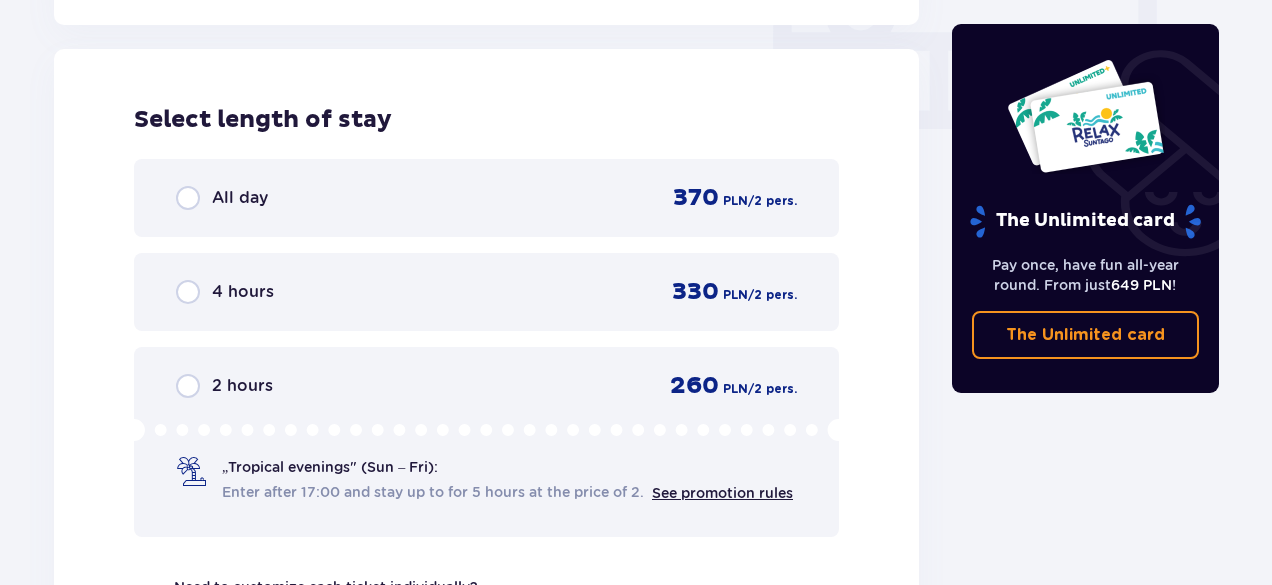click on "PLN" at bounding box center [735, 201] 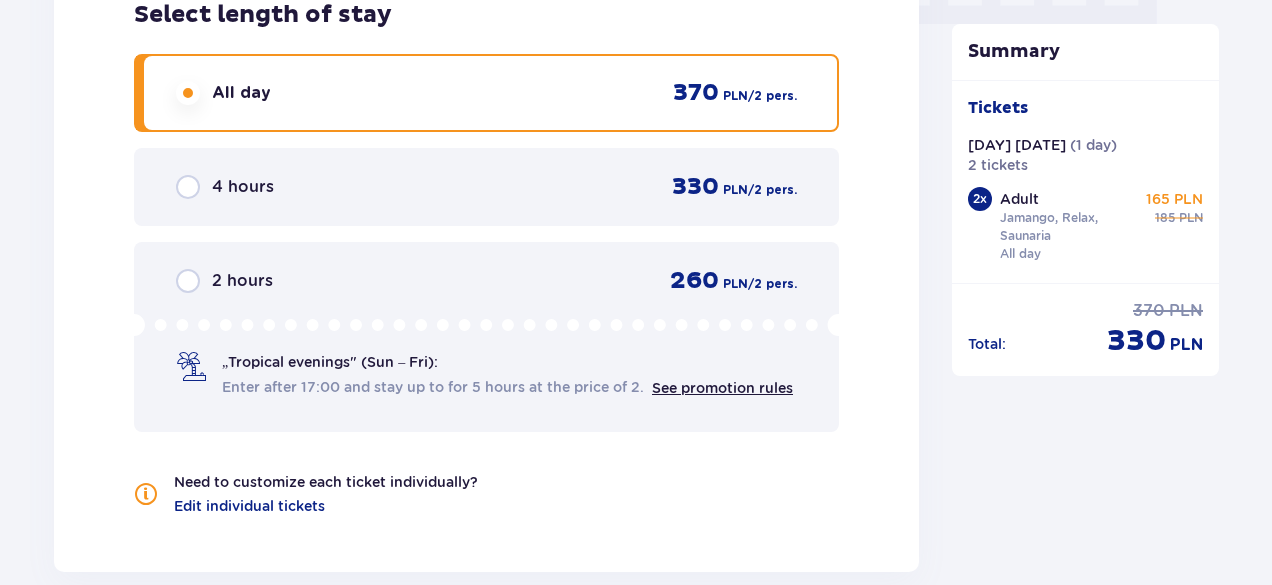 scroll, scrollTop: 2380, scrollLeft: 0, axis: vertical 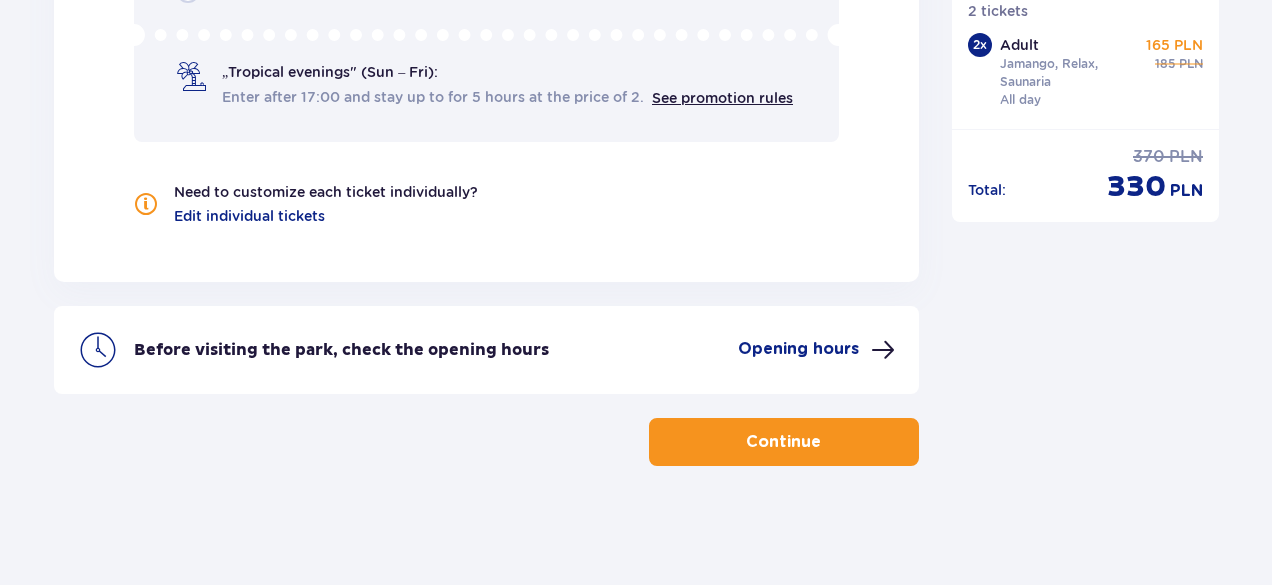 click on "Continue" at bounding box center [783, 442] 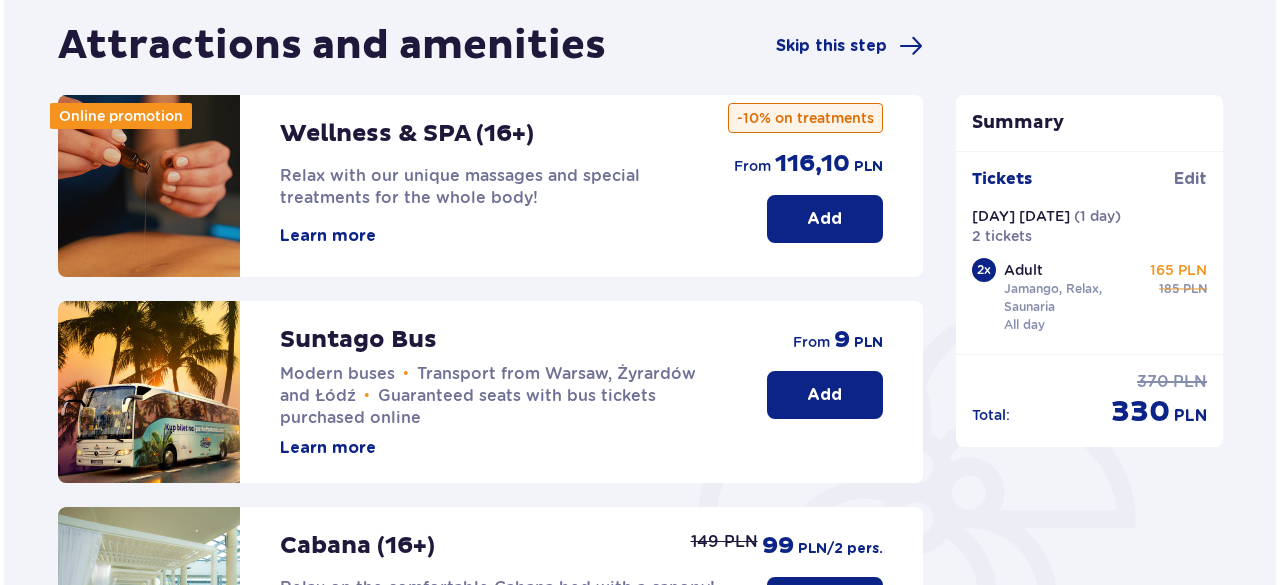 scroll, scrollTop: 192, scrollLeft: 0, axis: vertical 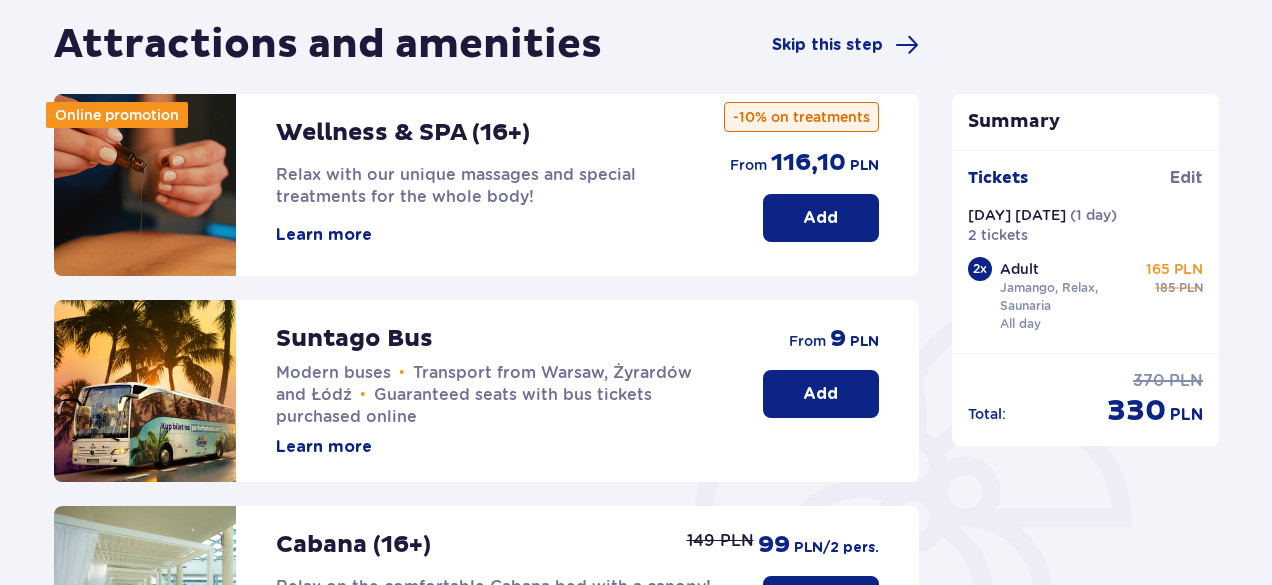 click on "Learn more" at bounding box center [324, 235] 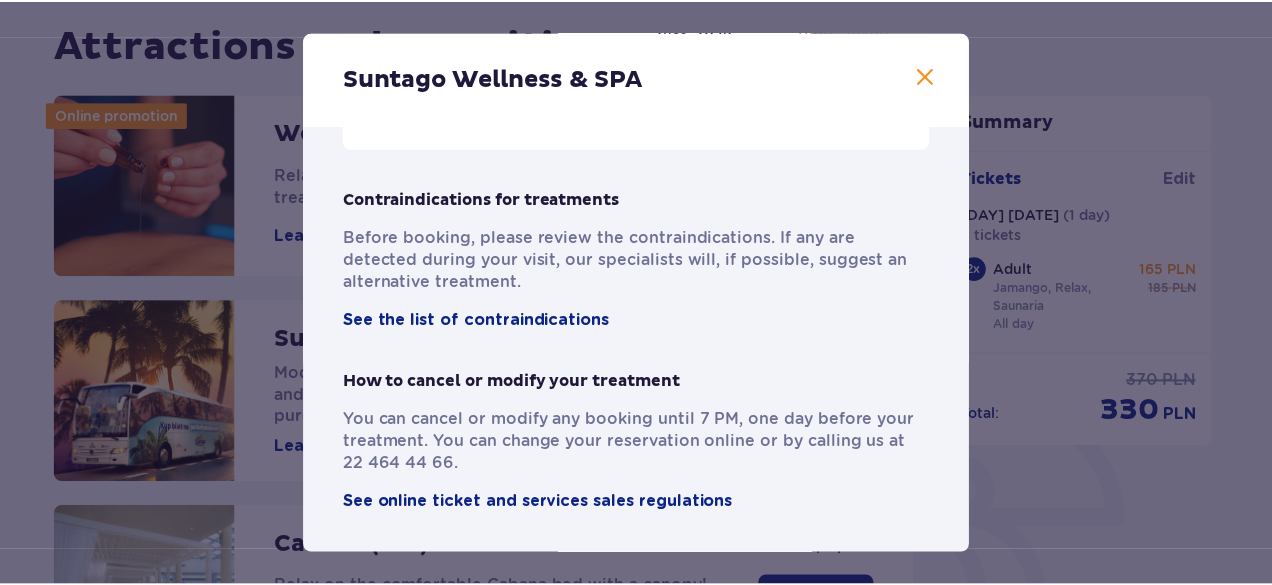 scroll, scrollTop: 1480, scrollLeft: 0, axis: vertical 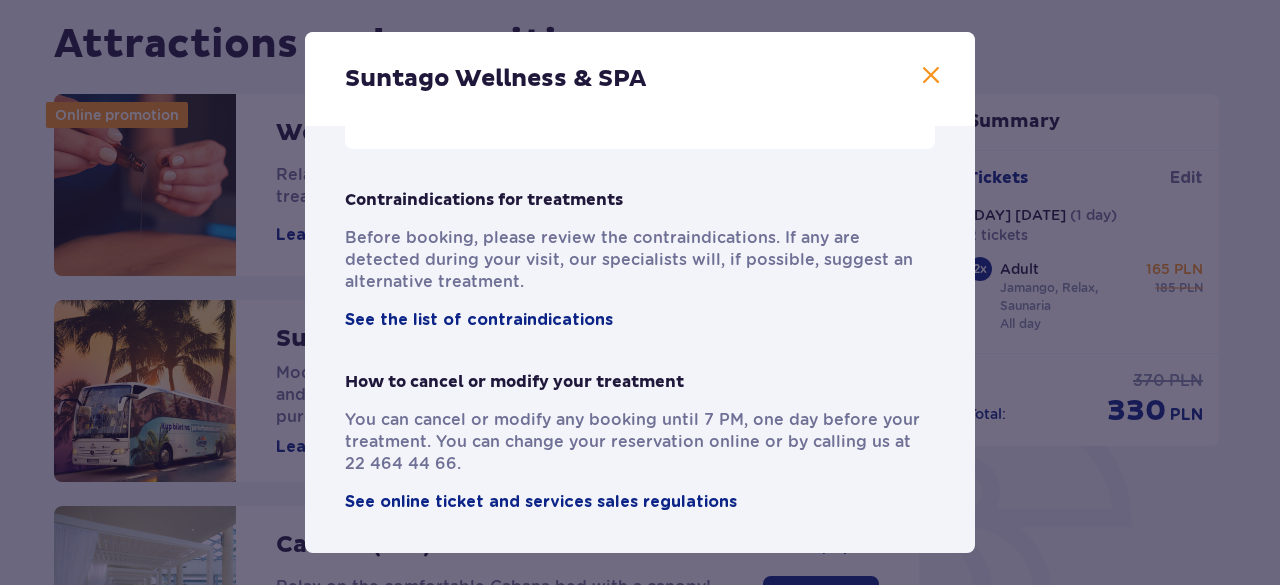 click at bounding box center (931, 76) 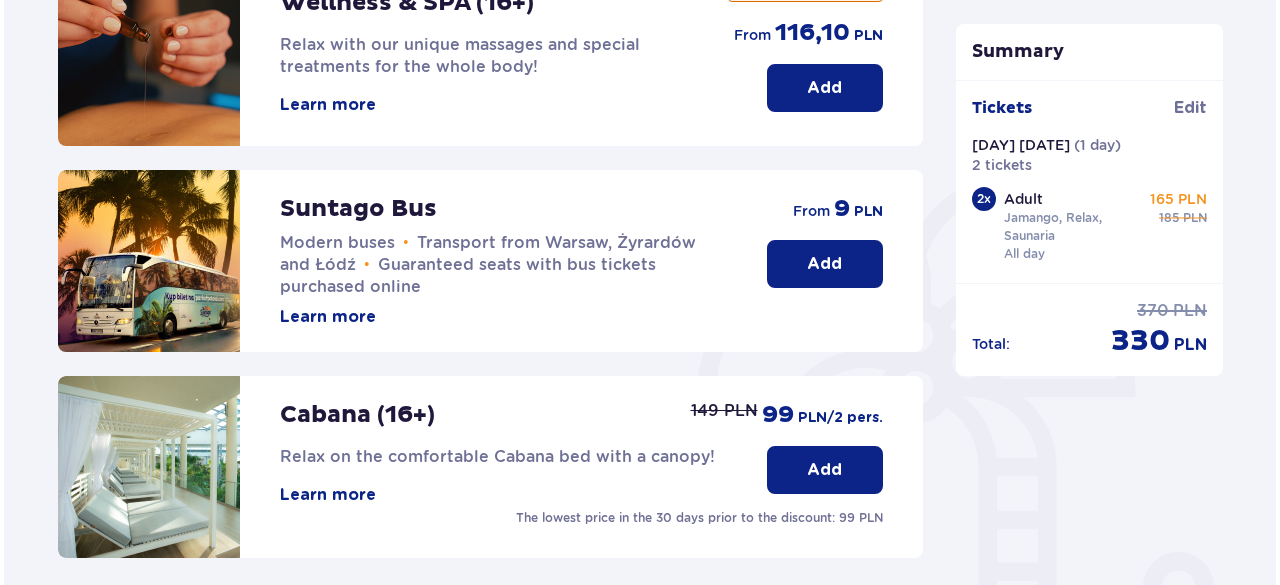 scroll, scrollTop: 325, scrollLeft: 0, axis: vertical 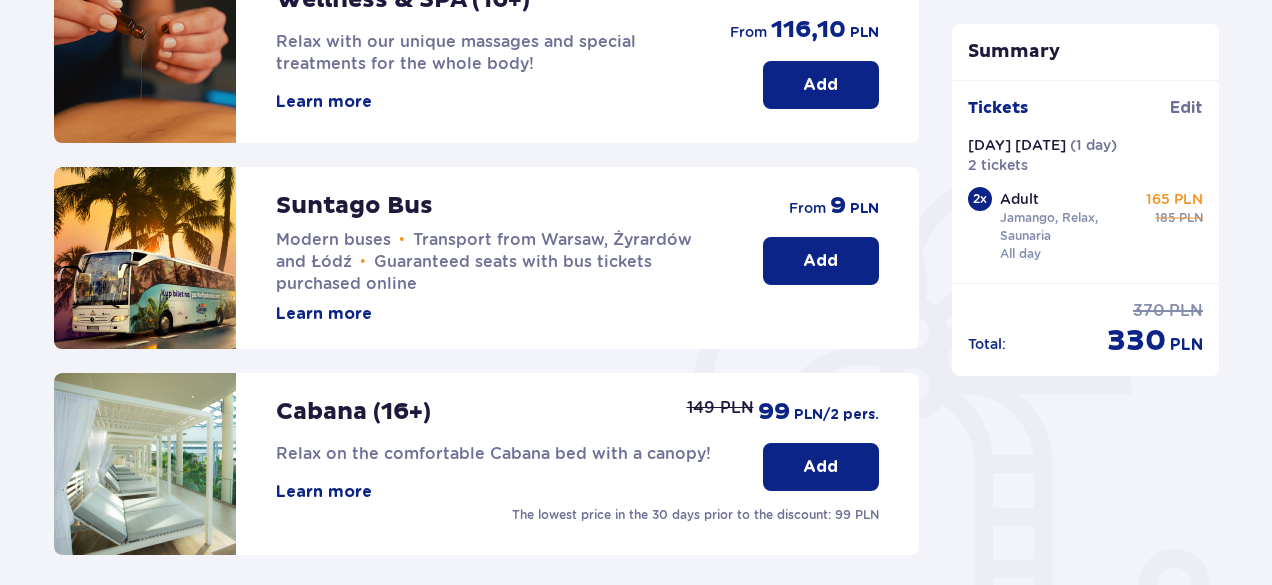 click on "Learn more" at bounding box center [324, 492] 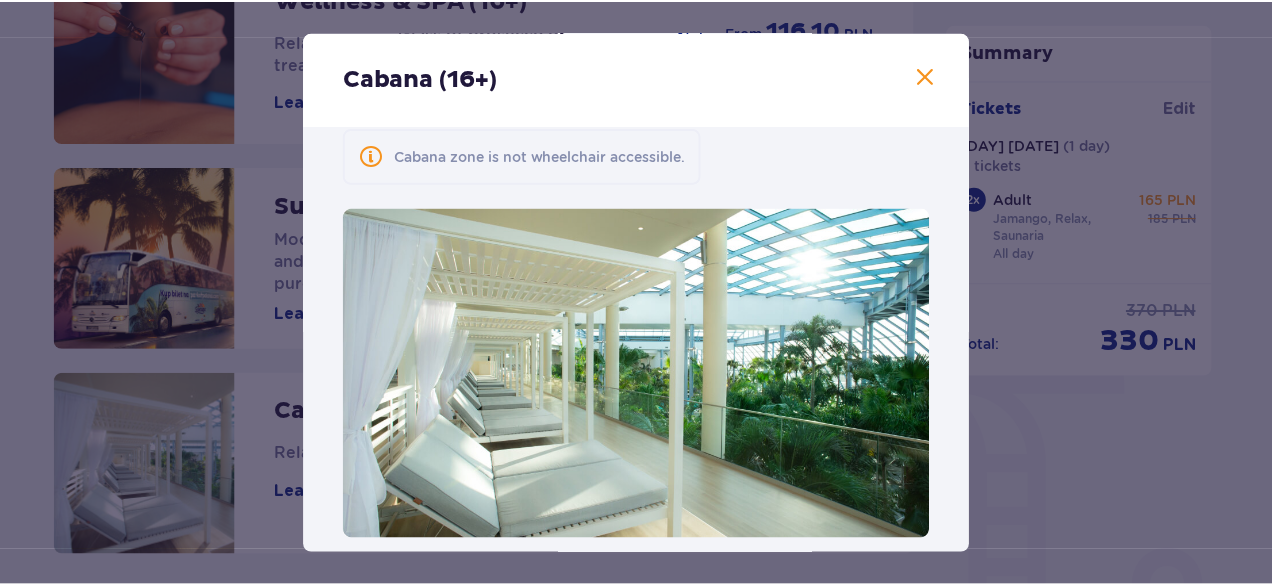 scroll, scrollTop: 0, scrollLeft: 0, axis: both 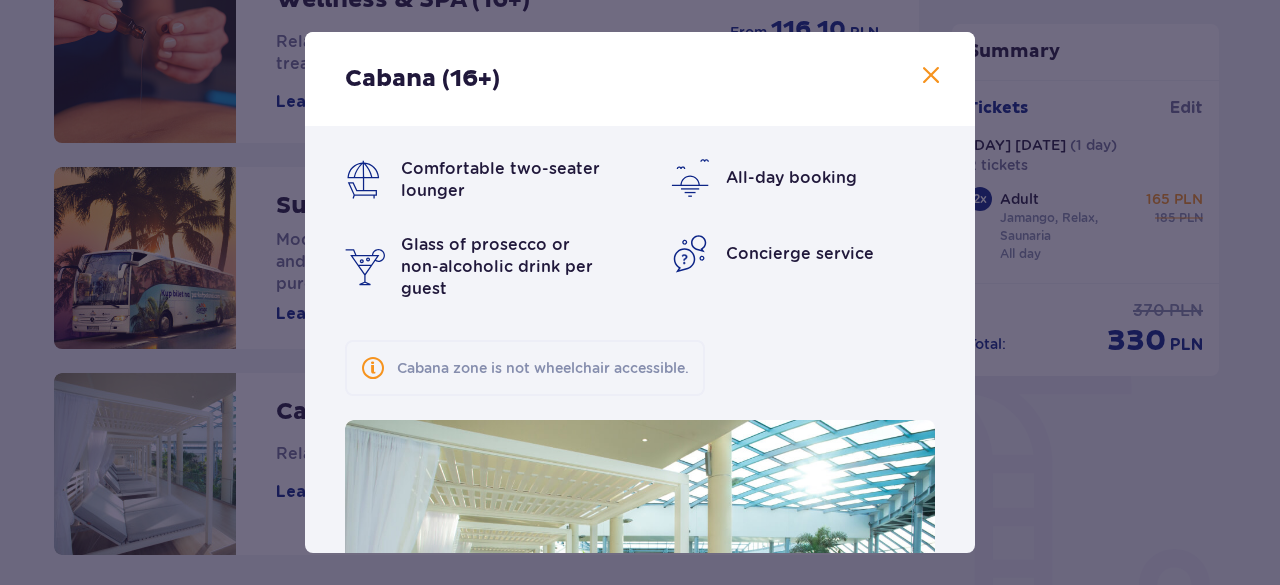click at bounding box center [931, 76] 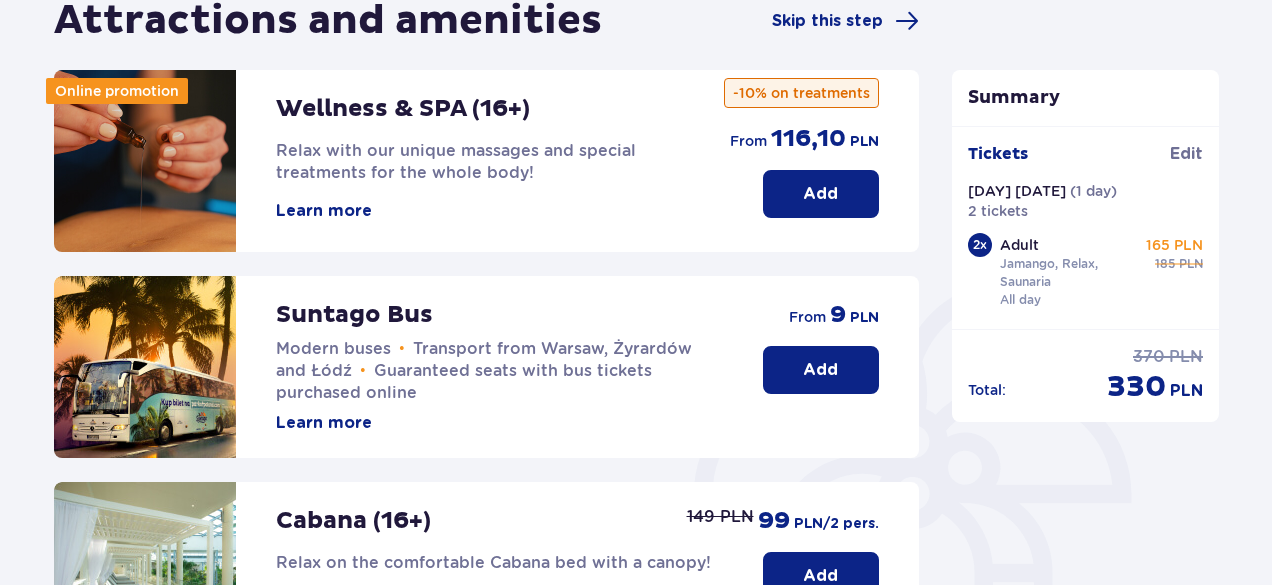 scroll, scrollTop: 220, scrollLeft: 0, axis: vertical 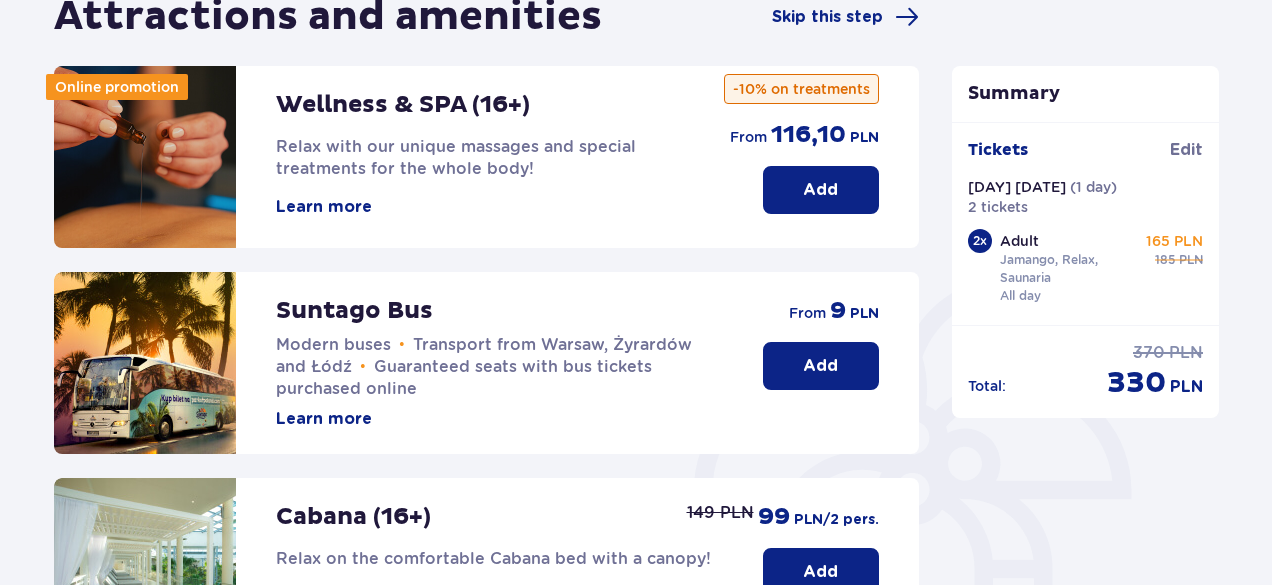 click on "Add" at bounding box center (821, 366) 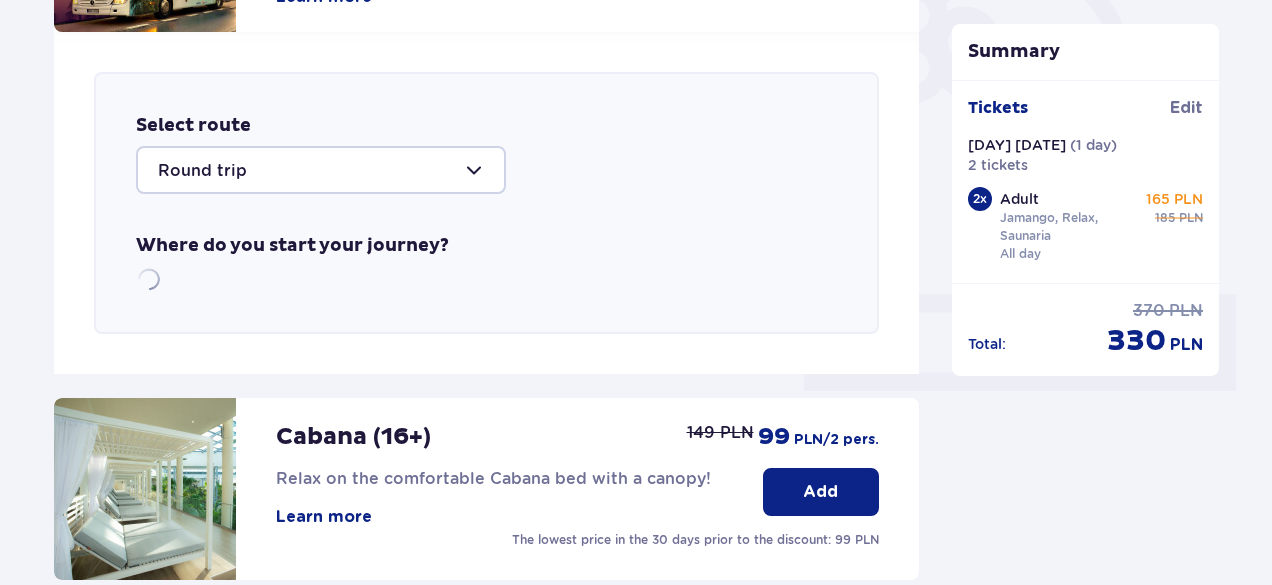scroll, scrollTop: 690, scrollLeft: 0, axis: vertical 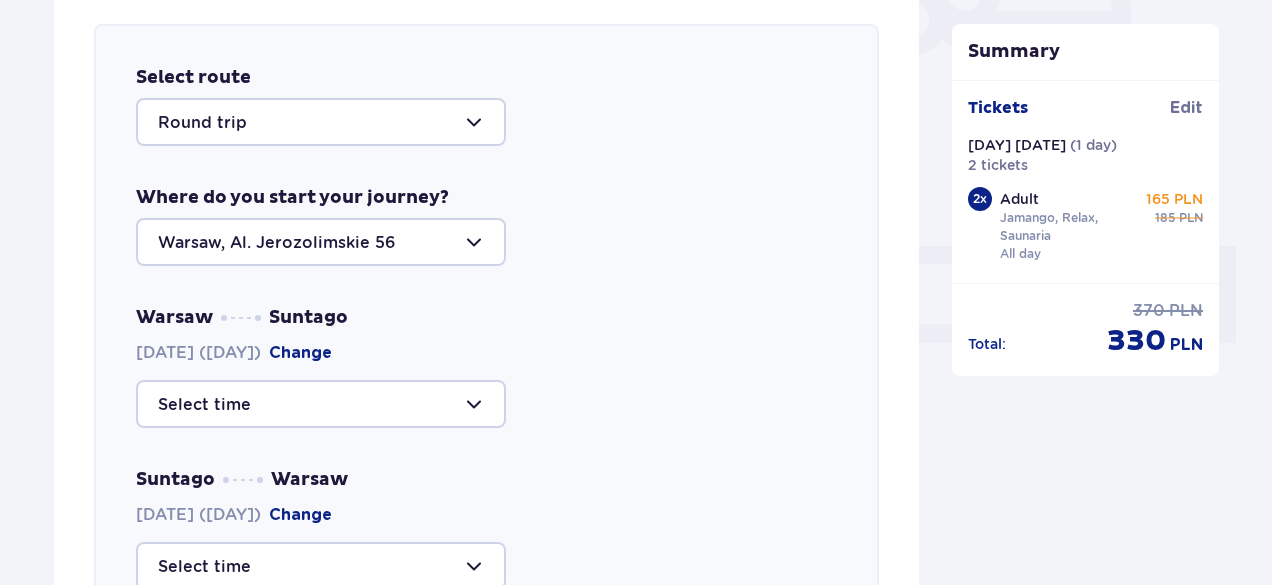 click at bounding box center (321, 122) 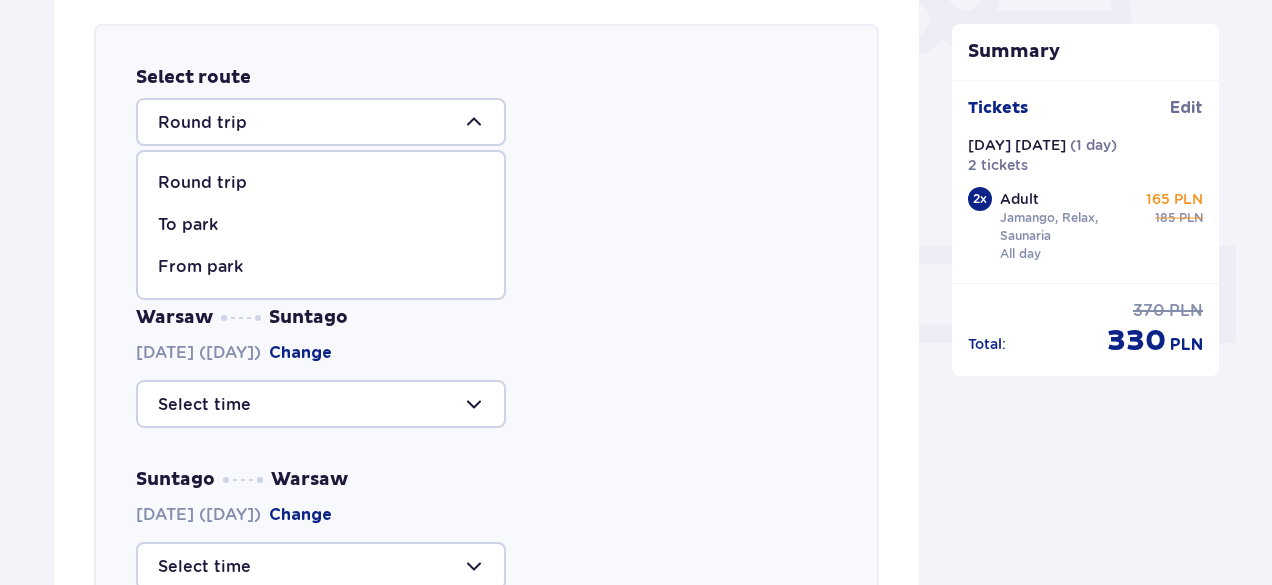 click on "Round trip" at bounding box center [321, 183] 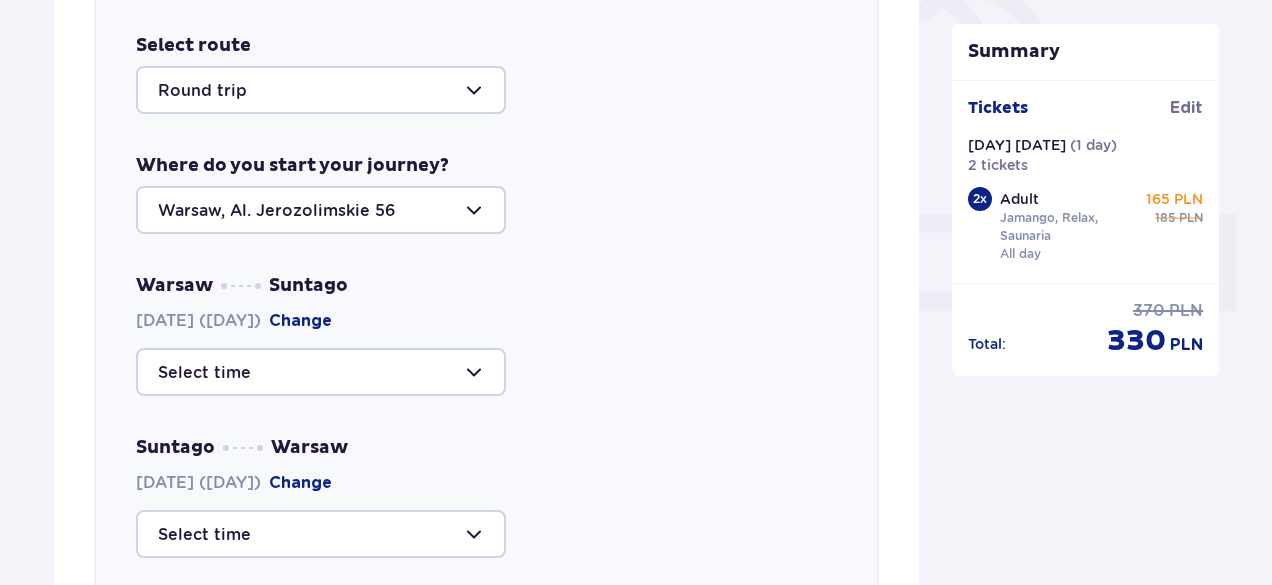 scroll, scrollTop: 726, scrollLeft: 0, axis: vertical 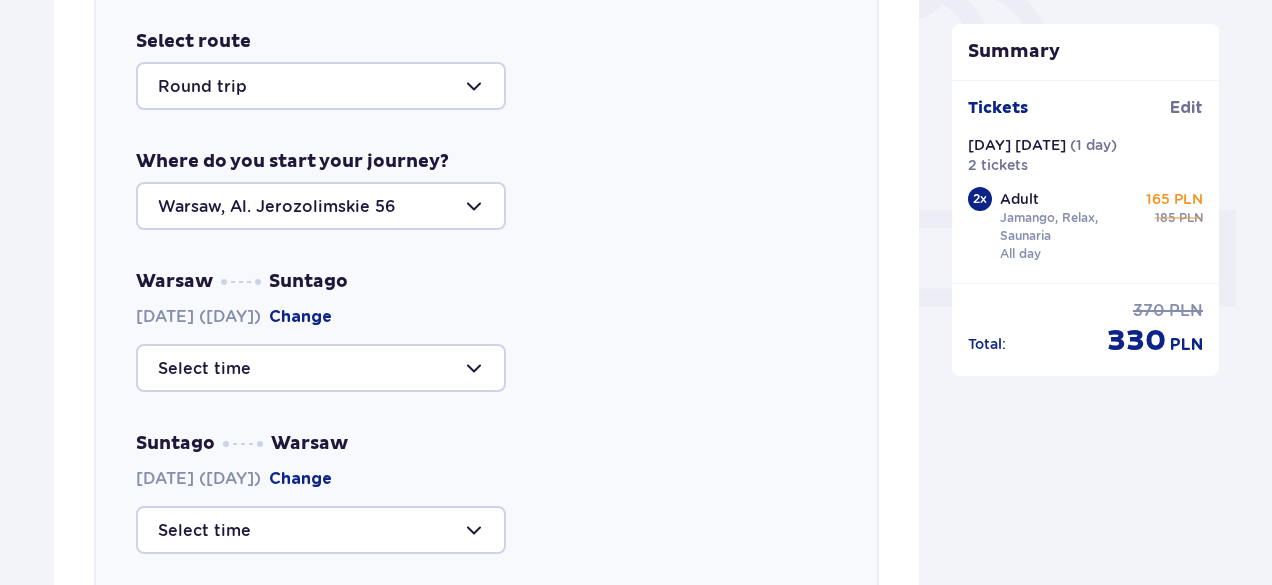click at bounding box center (321, 206) 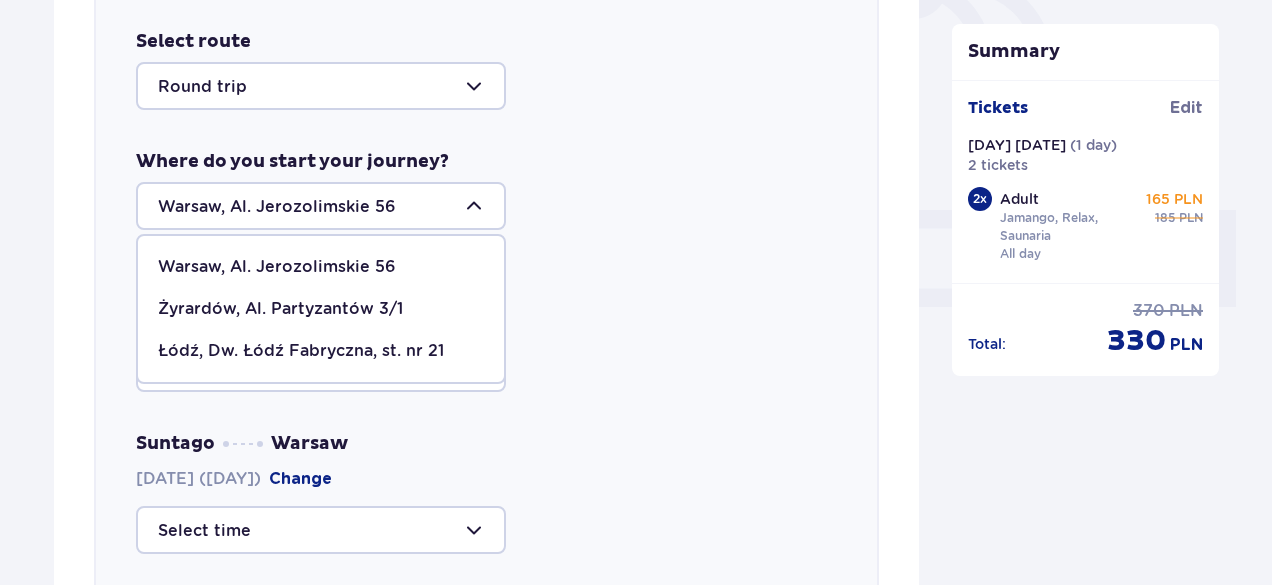 click on "Warsaw, Al. Jerozolimskie 56" at bounding box center (277, 267) 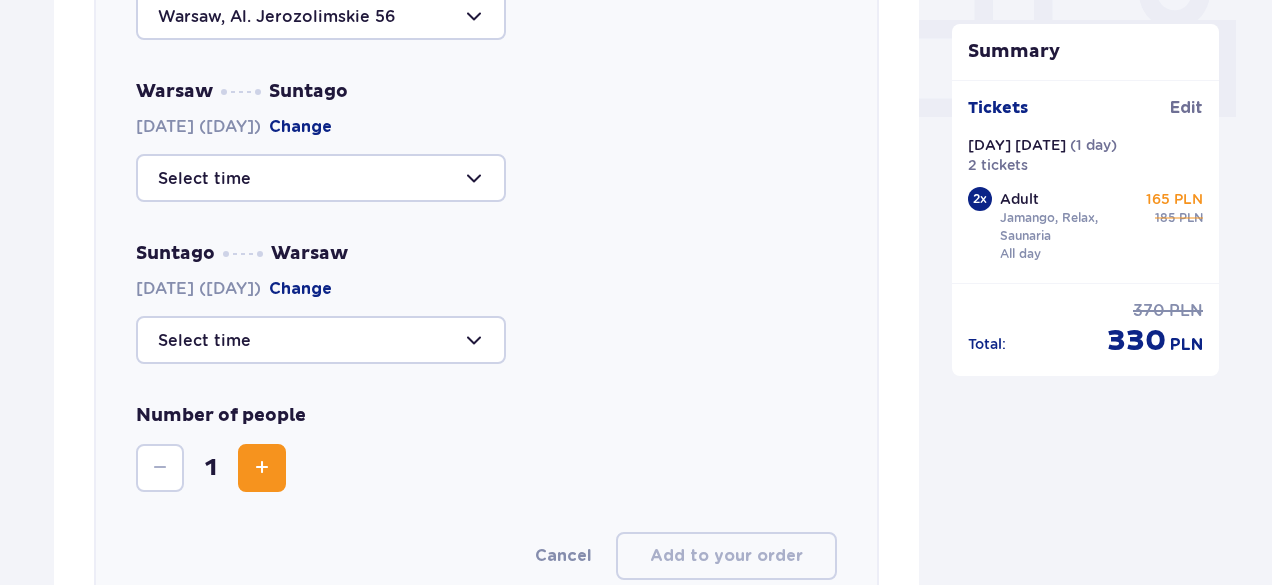 scroll, scrollTop: 916, scrollLeft: 0, axis: vertical 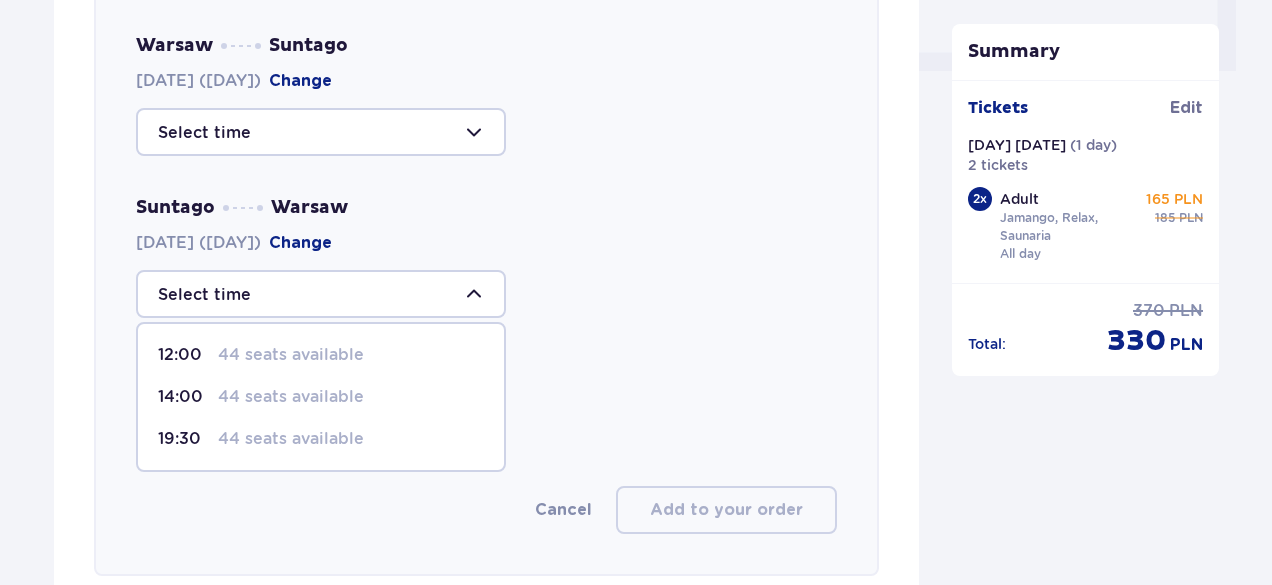 click on "44 seats available" at bounding box center (291, 355) 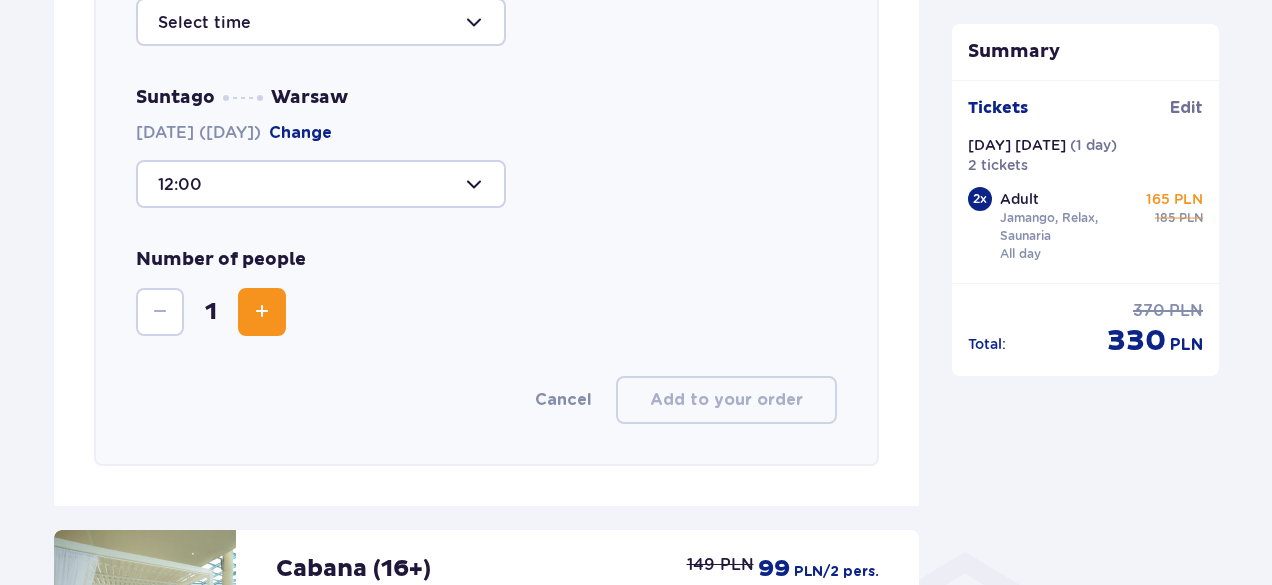 scroll, scrollTop: 1072, scrollLeft: 0, axis: vertical 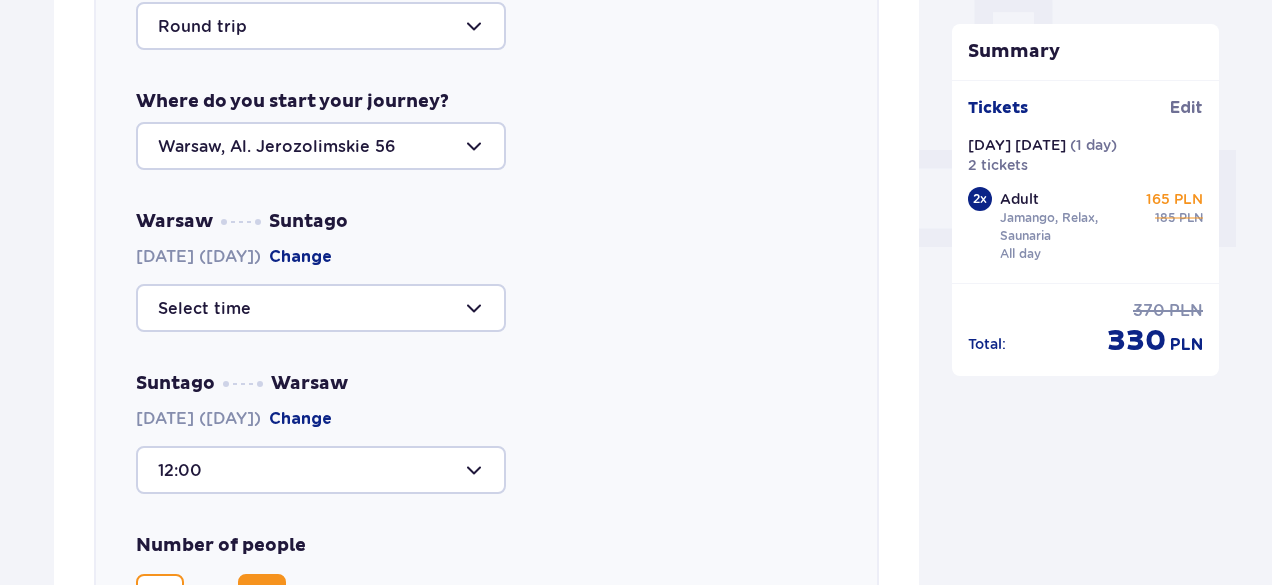 click at bounding box center [321, 308] 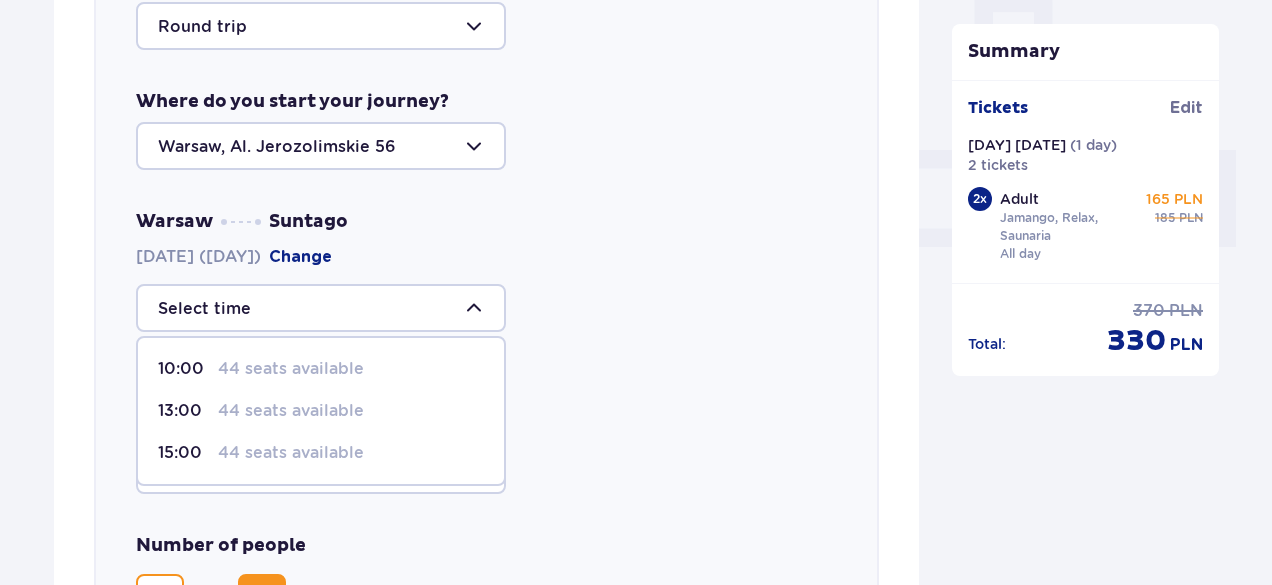 click on "44 seats available" at bounding box center [291, 369] 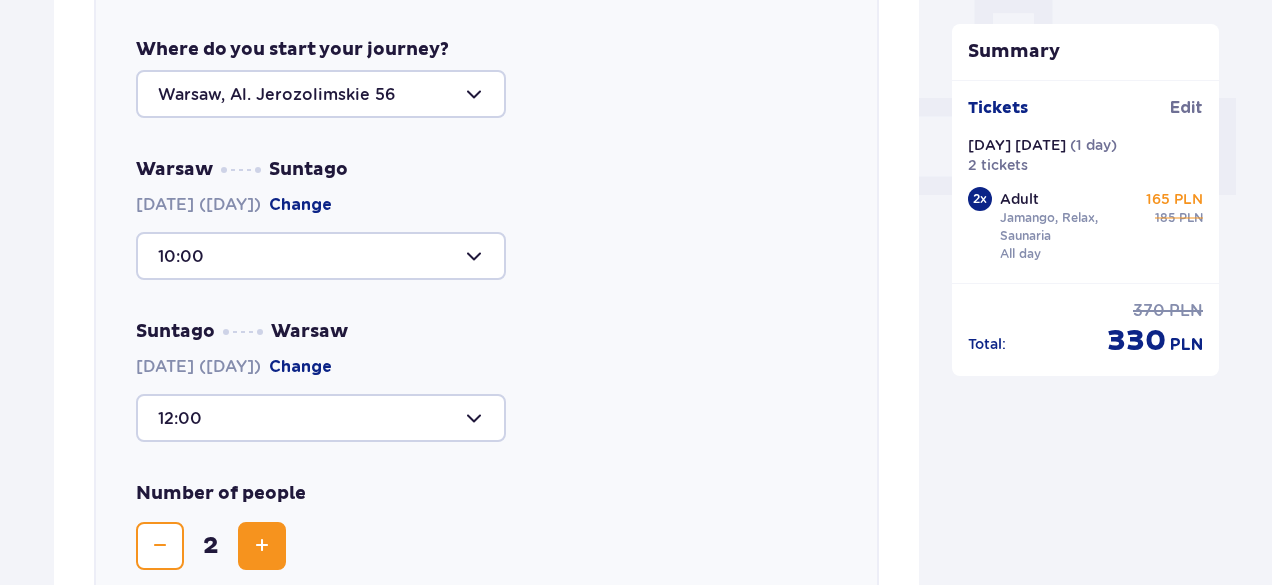 scroll, scrollTop: 840, scrollLeft: 0, axis: vertical 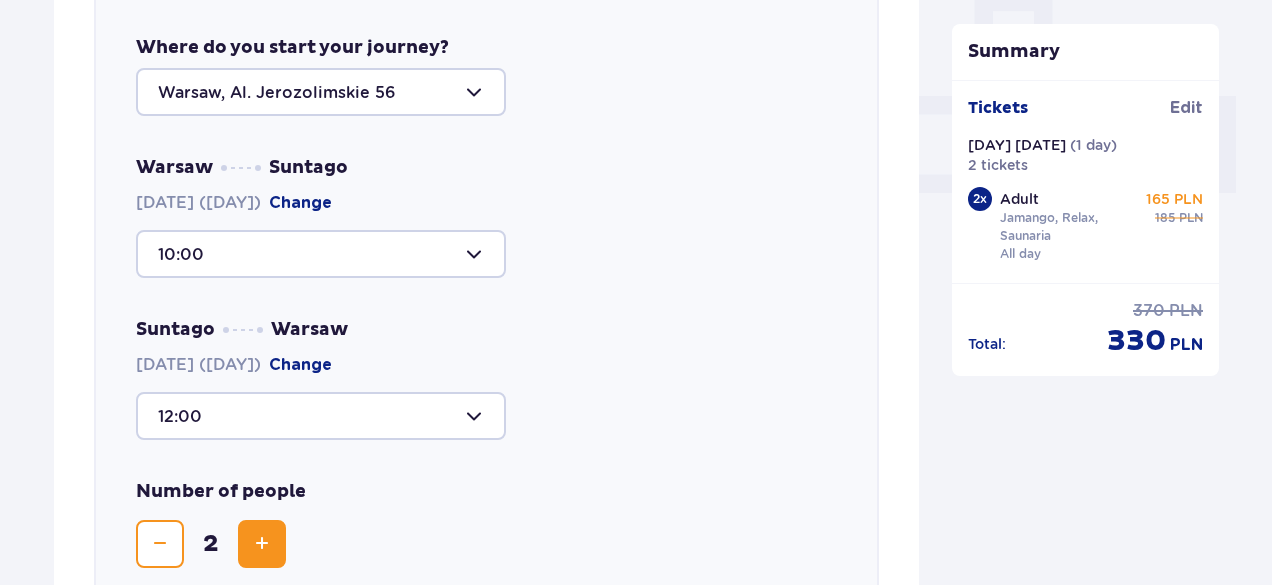 click at bounding box center (321, 416) 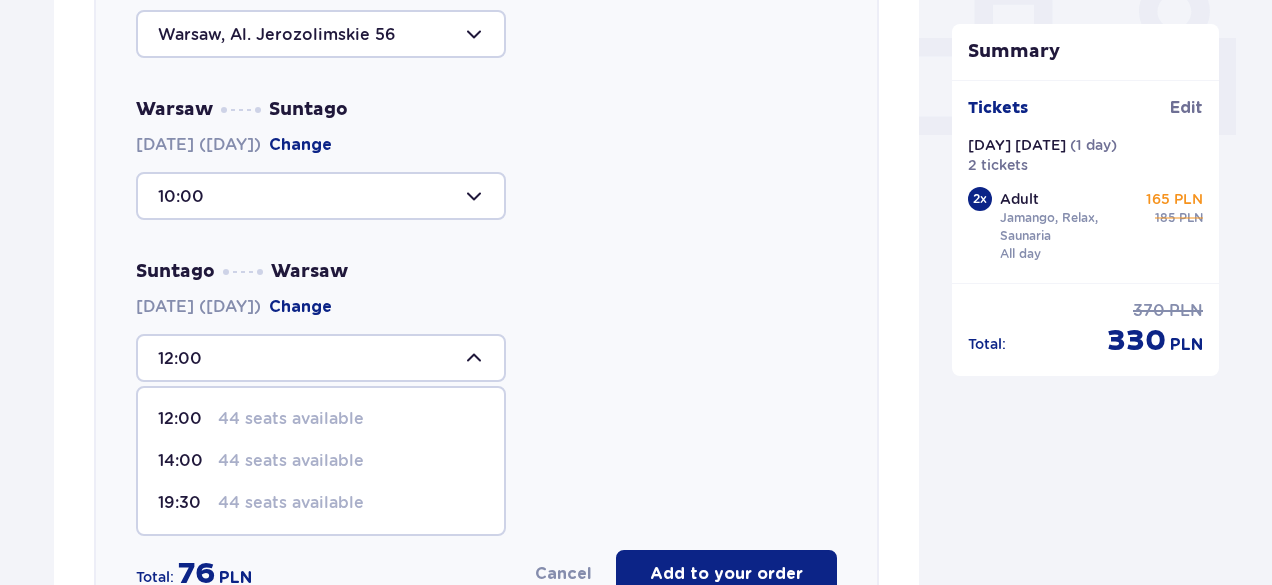 scroll, scrollTop: 902, scrollLeft: 0, axis: vertical 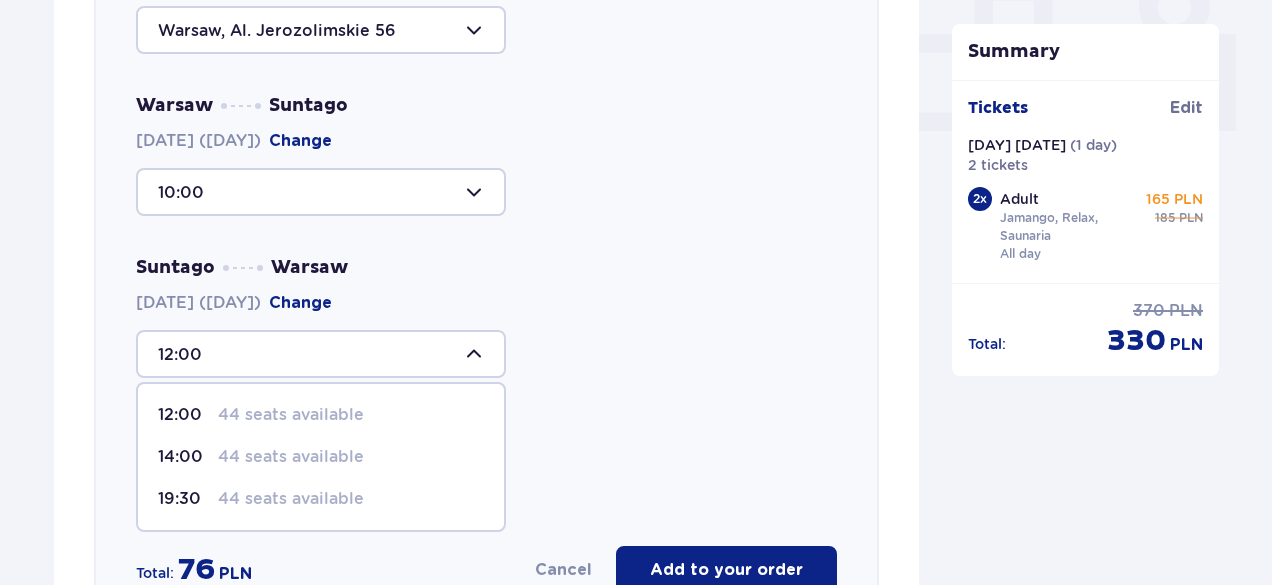 click on "44 seats available" at bounding box center (291, 499) 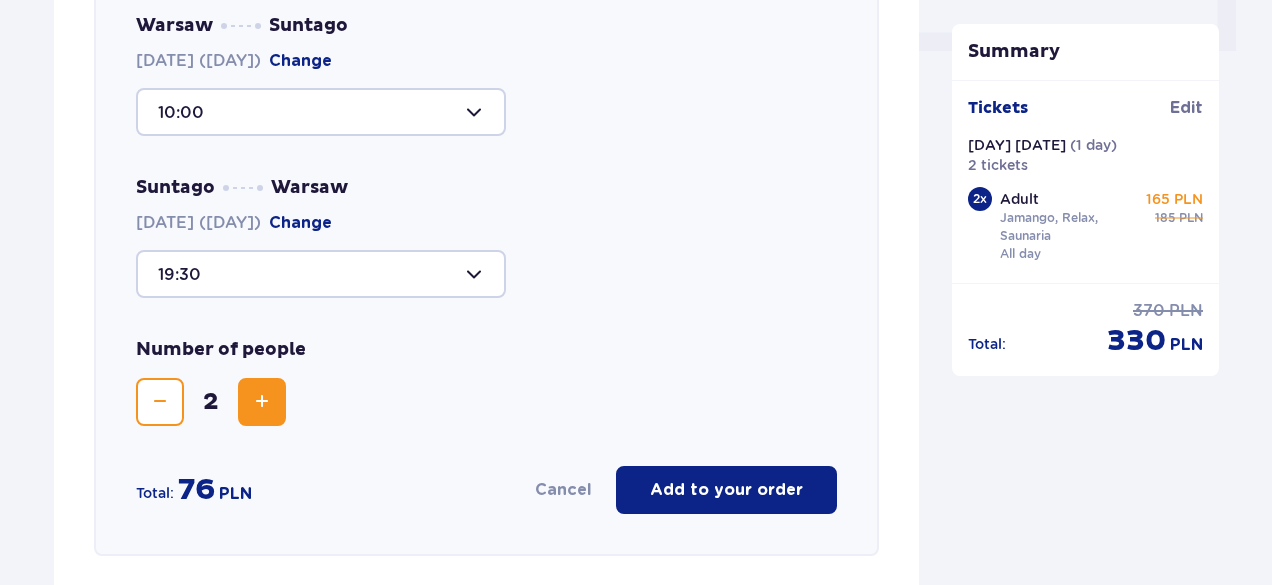 scroll, scrollTop: 982, scrollLeft: 0, axis: vertical 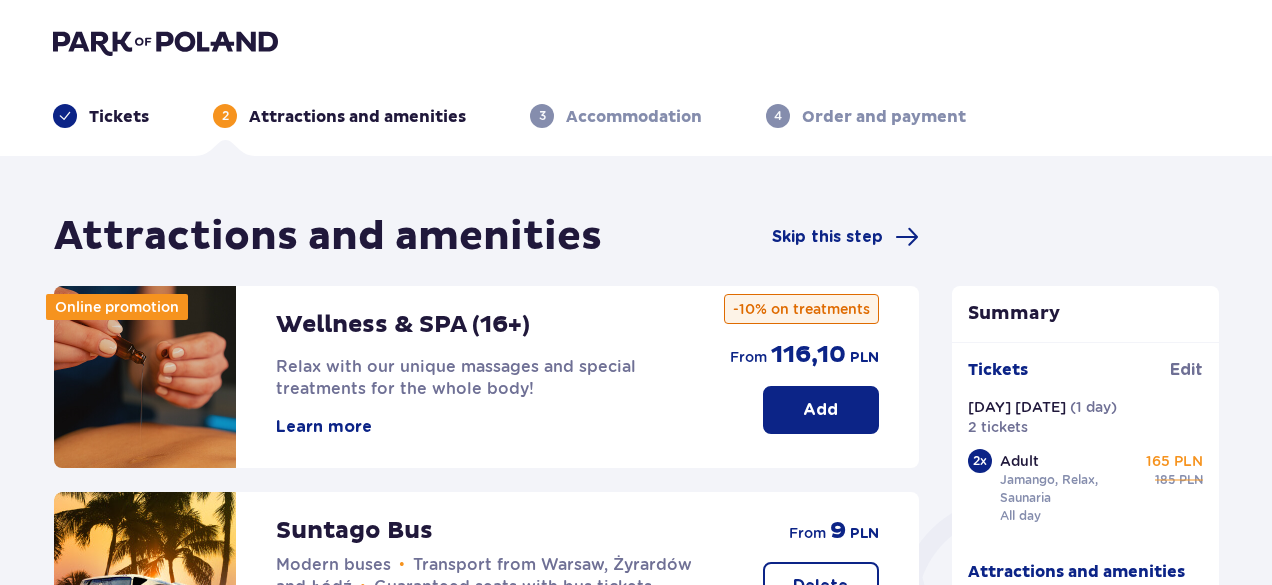 click on "Add" at bounding box center (820, 410) 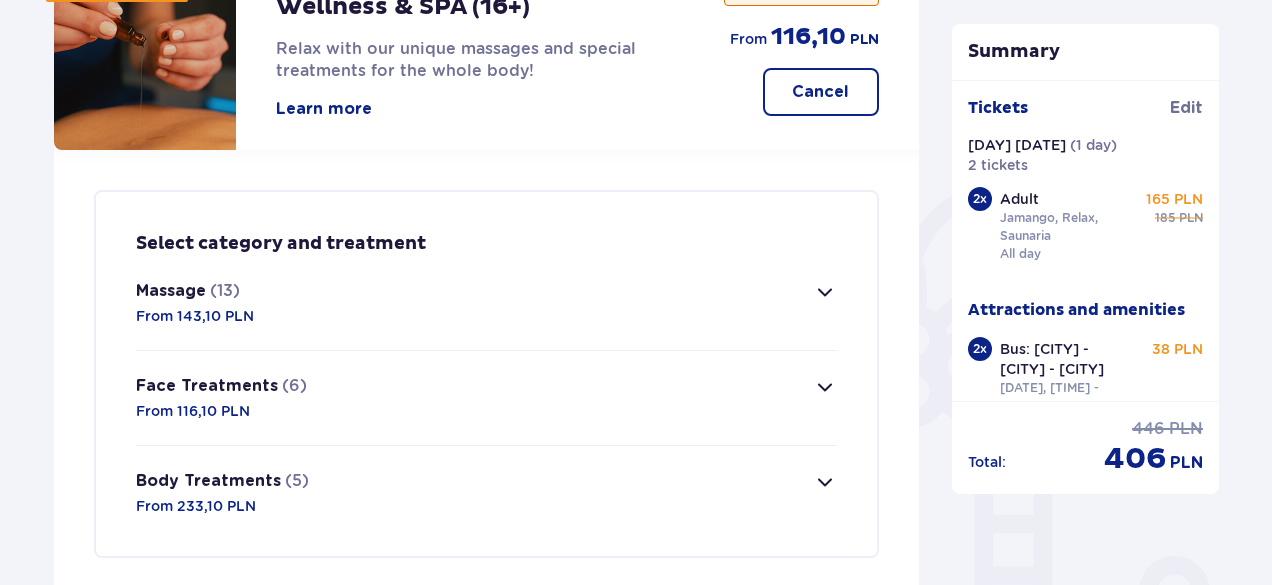 scroll, scrollTop: 336, scrollLeft: 0, axis: vertical 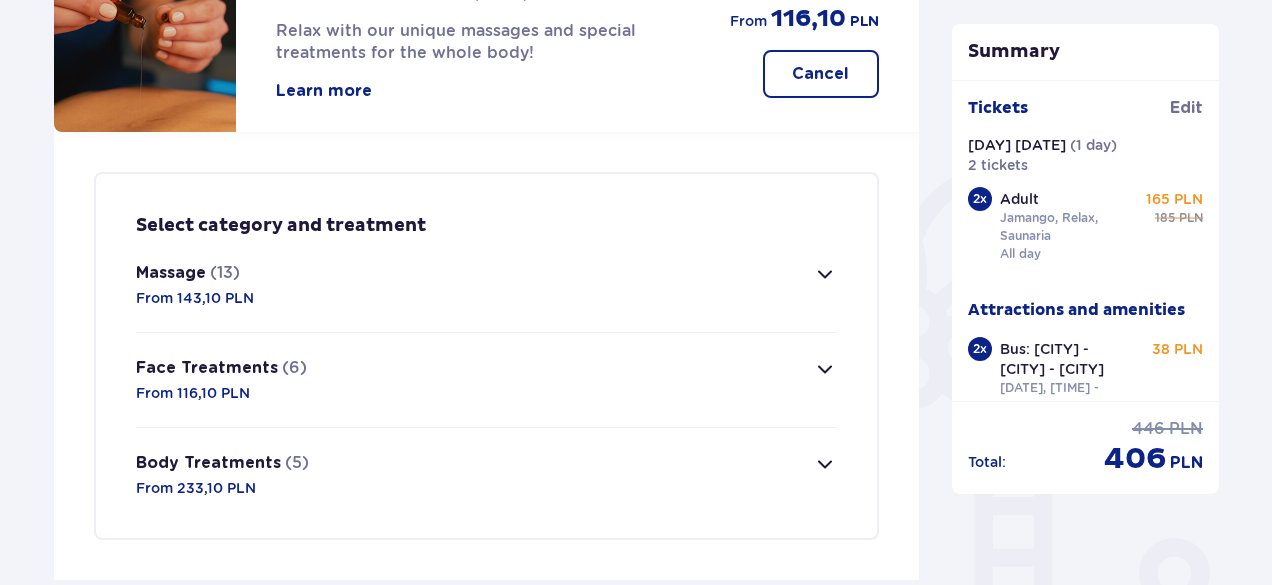 click at bounding box center (825, 369) 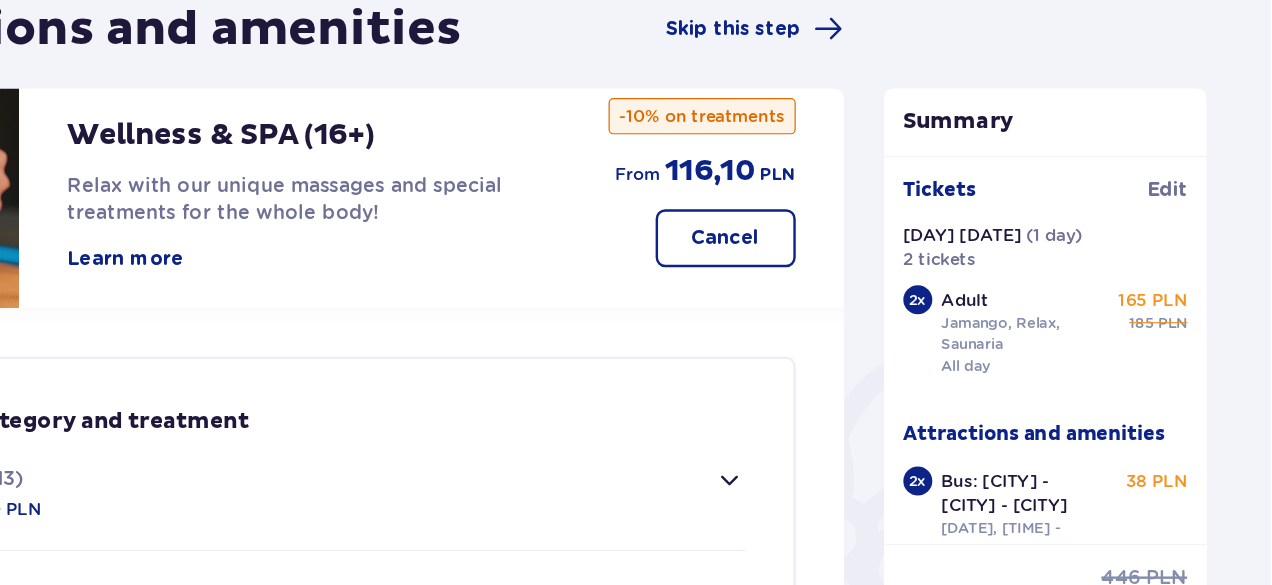 scroll, scrollTop: 111, scrollLeft: 0, axis: vertical 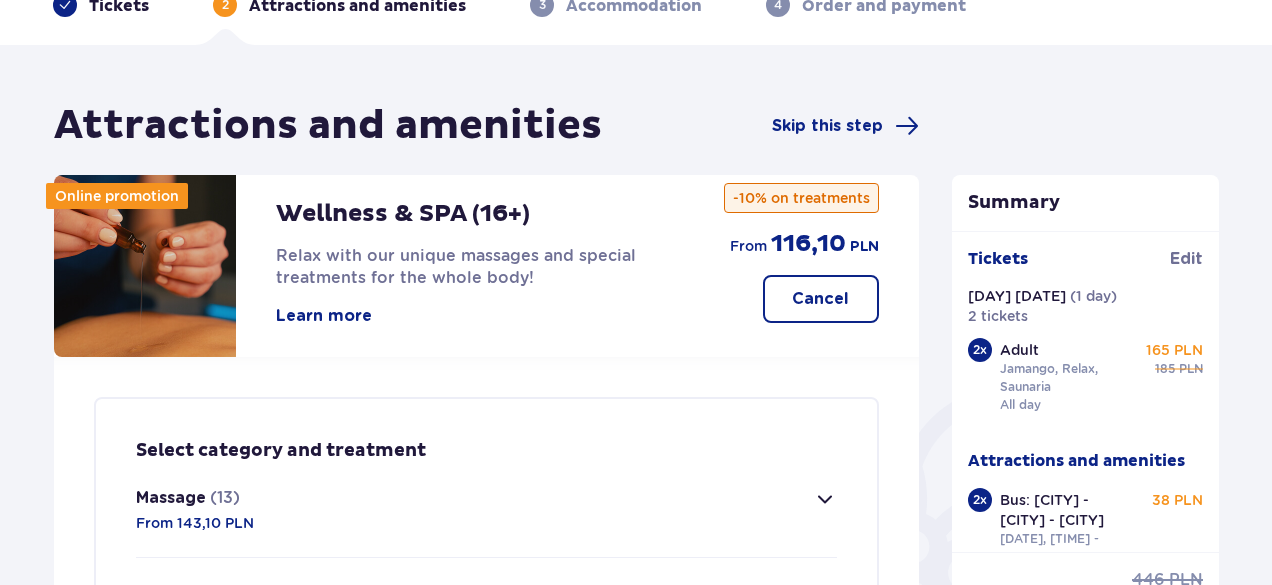 click on "Cancel" at bounding box center (821, 299) 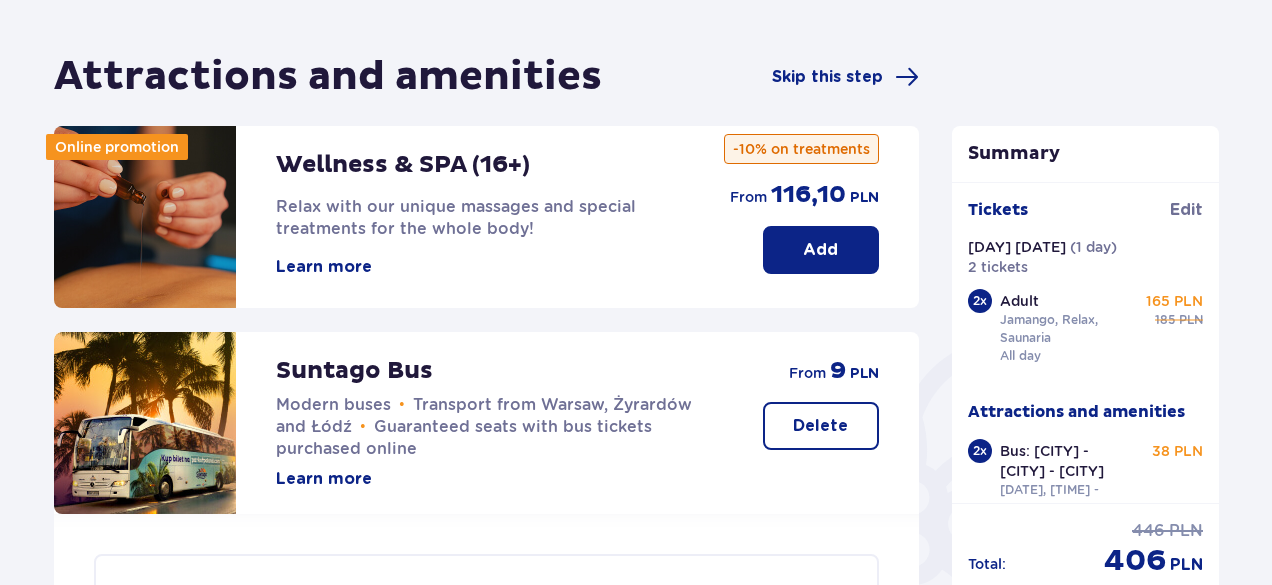 scroll, scrollTop: 0, scrollLeft: 0, axis: both 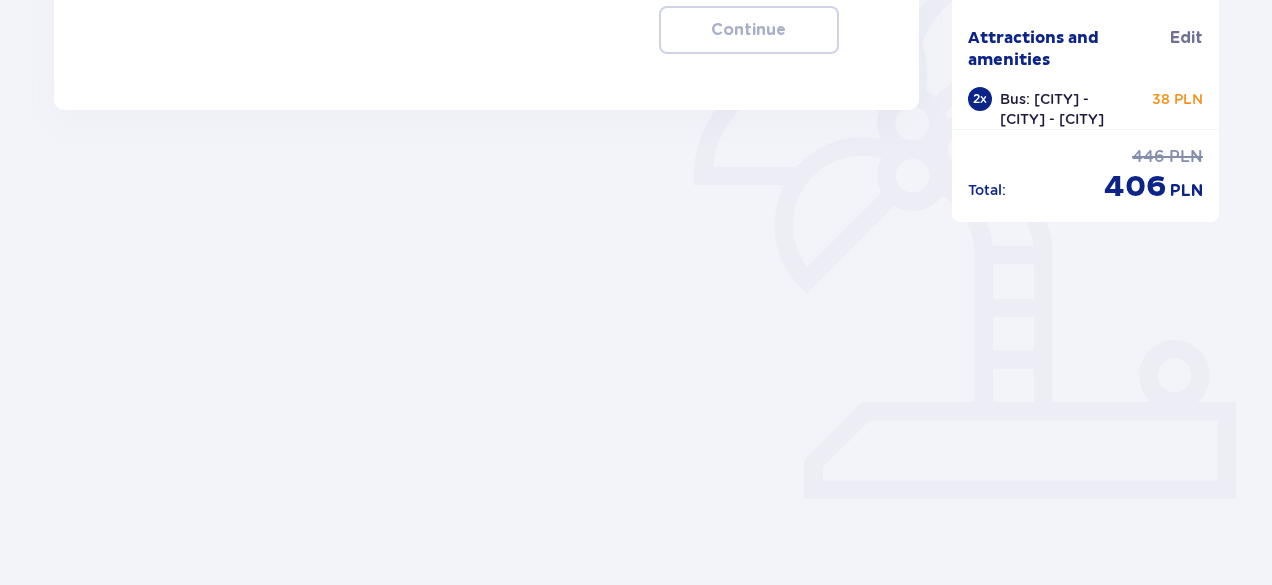 type on "[DATE]" 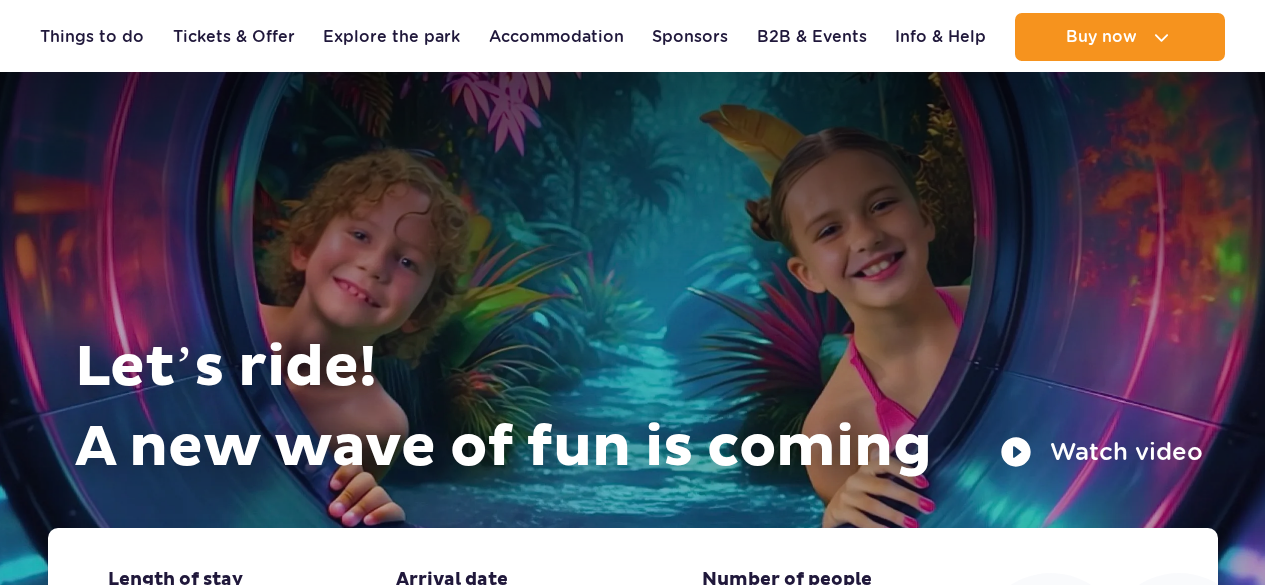 scroll, scrollTop: 288, scrollLeft: 0, axis: vertical 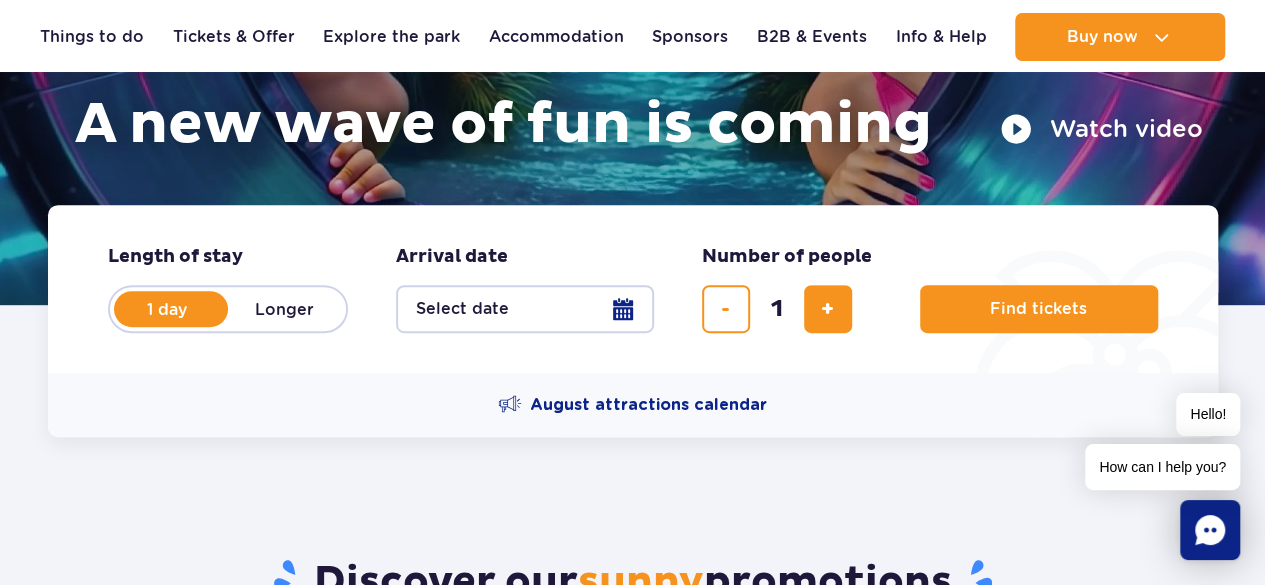 click on "Select date" at bounding box center [525, 309] 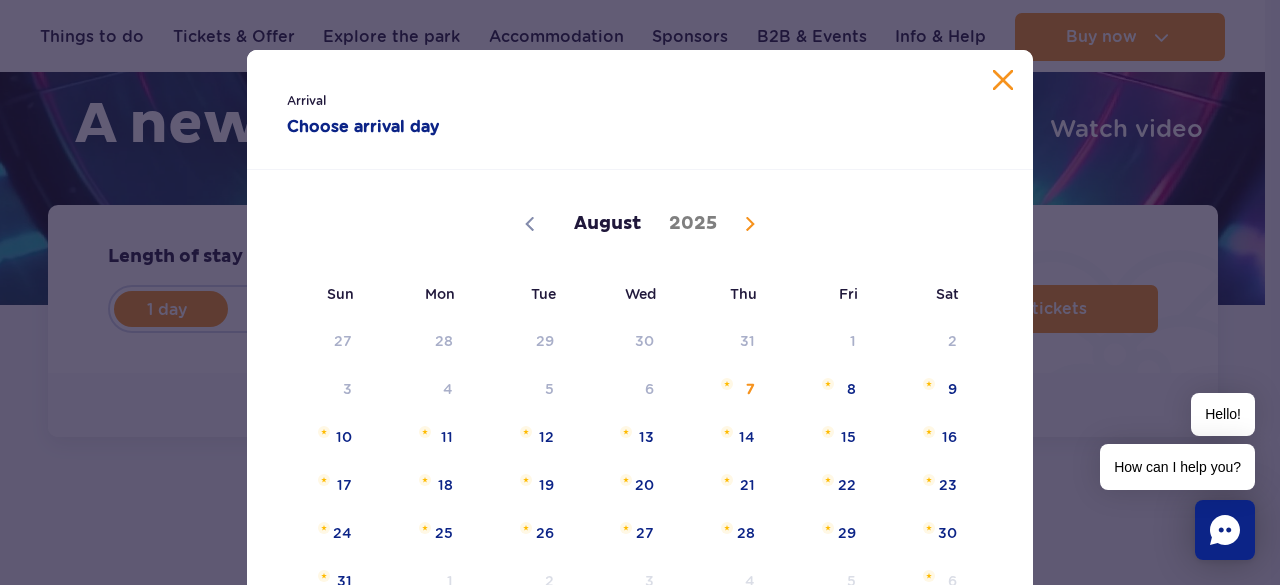 click 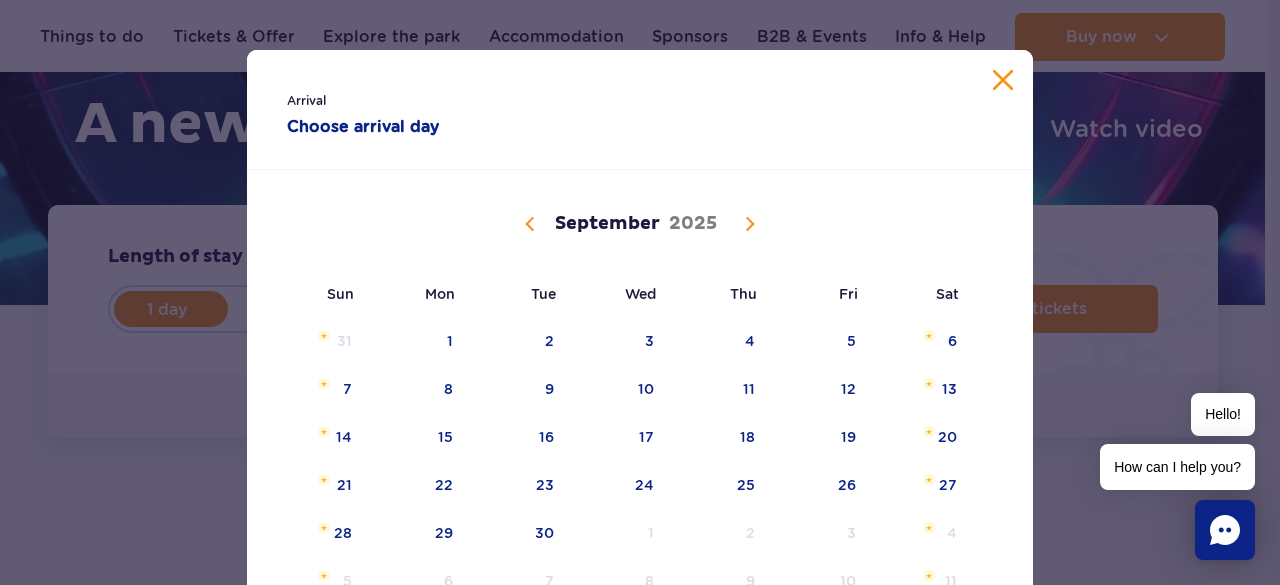 click 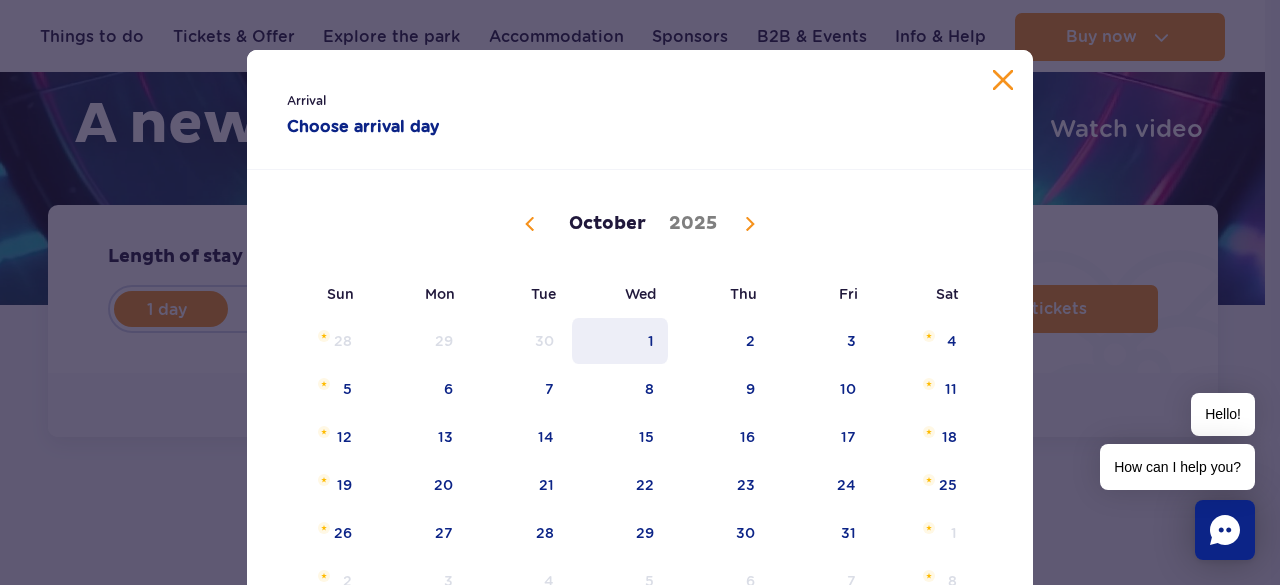 click on "1" at bounding box center [620, 341] 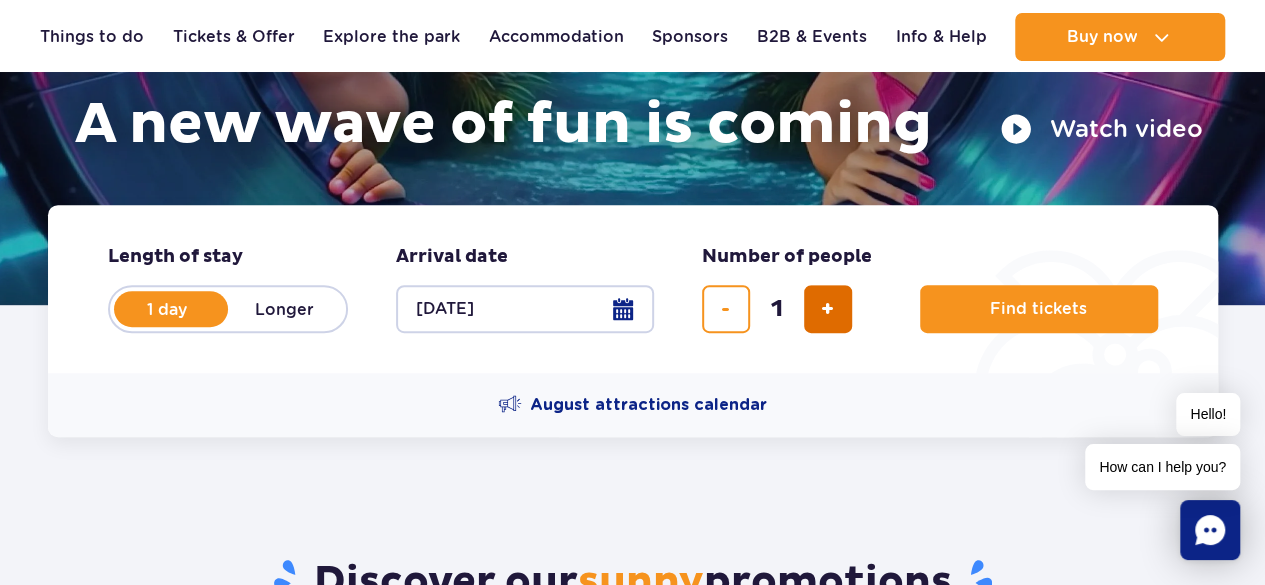 click at bounding box center (828, 309) 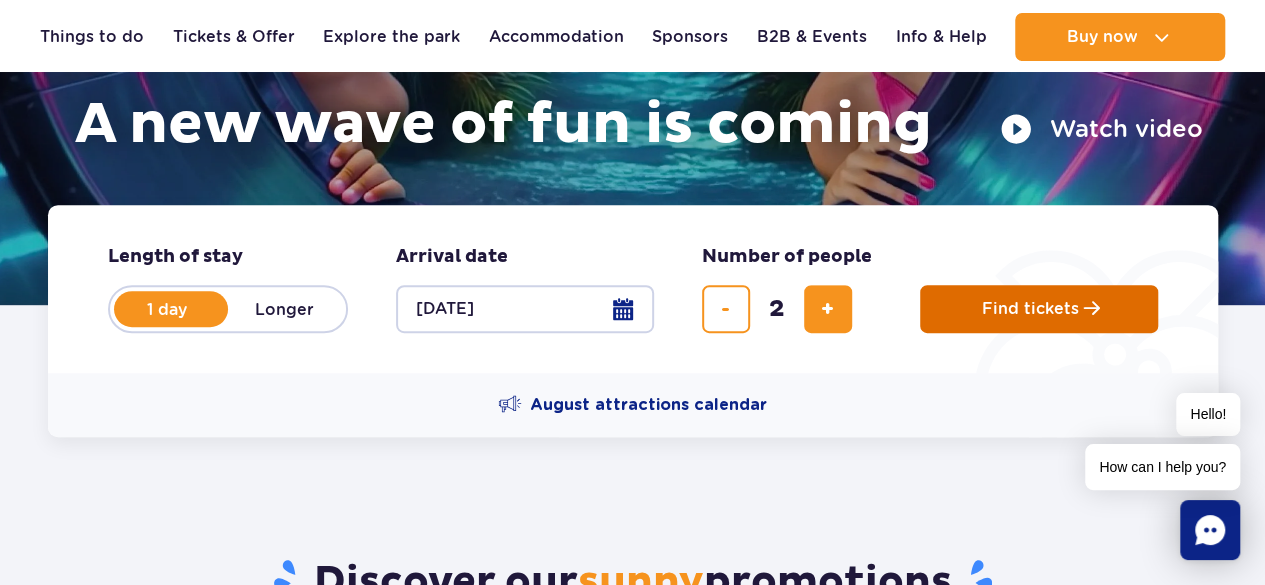 click on "Find tickets" at bounding box center [1039, 309] 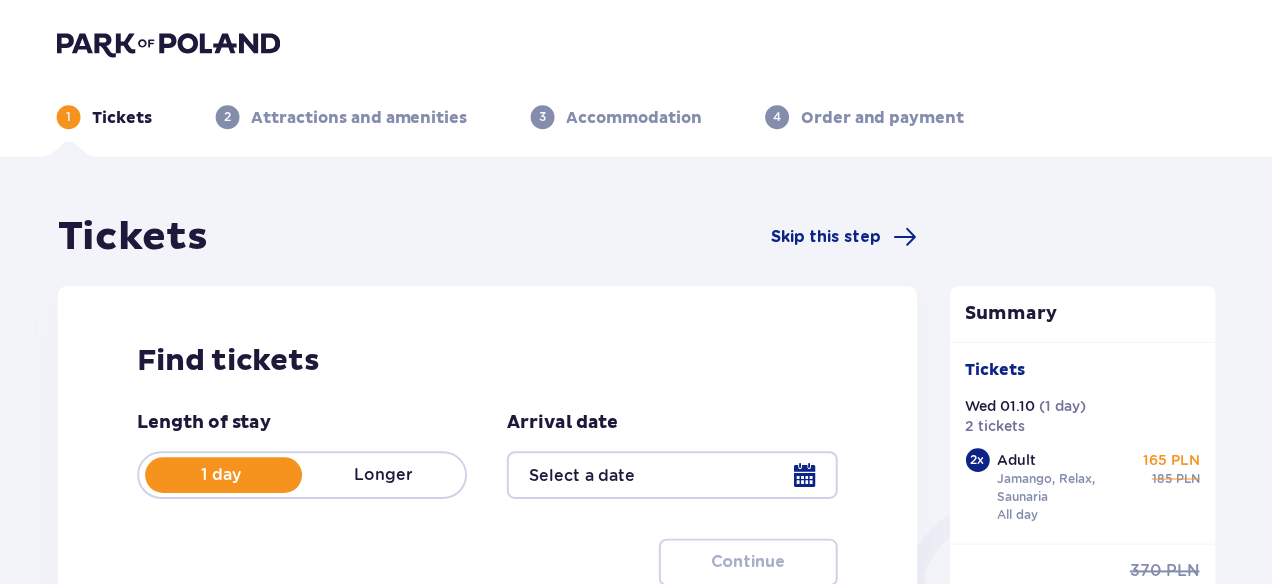 scroll, scrollTop: 0, scrollLeft: 0, axis: both 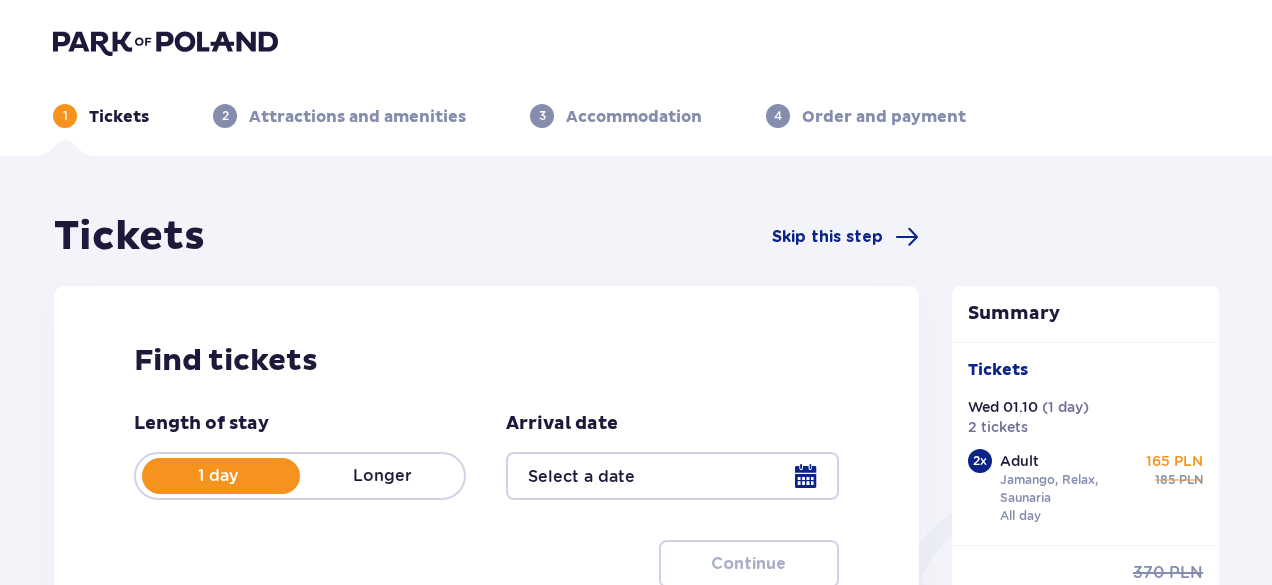 type on "[DATE]" 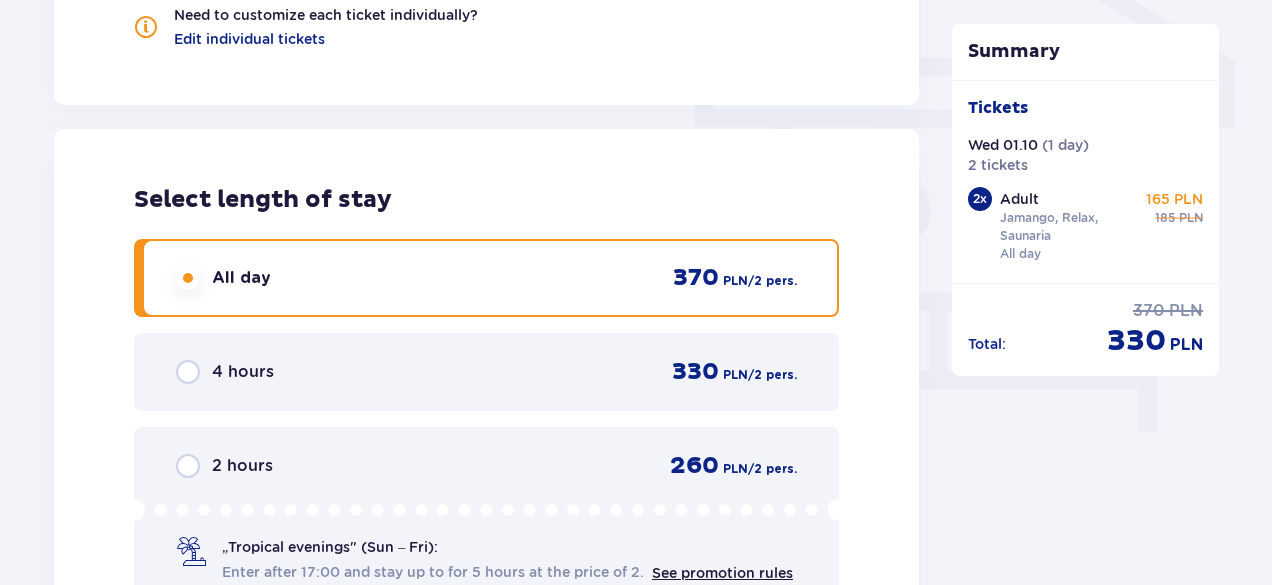 scroll, scrollTop: 1726, scrollLeft: 0, axis: vertical 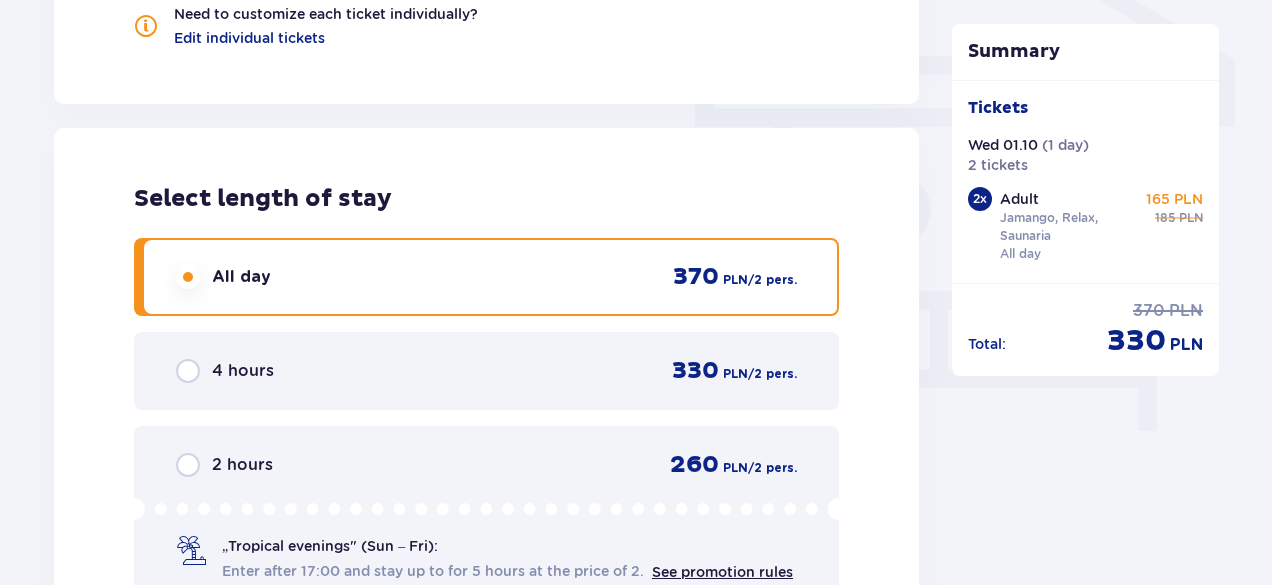click on "4 hours   330 PLN / 2 pers." at bounding box center [486, 371] 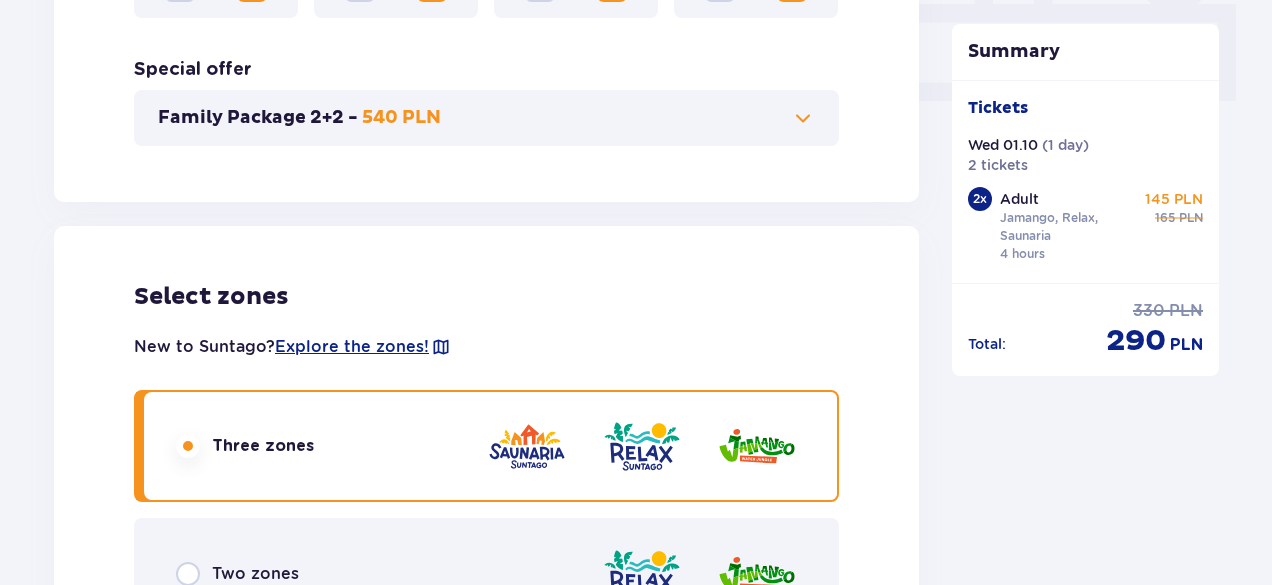 scroll, scrollTop: 800, scrollLeft: 0, axis: vertical 